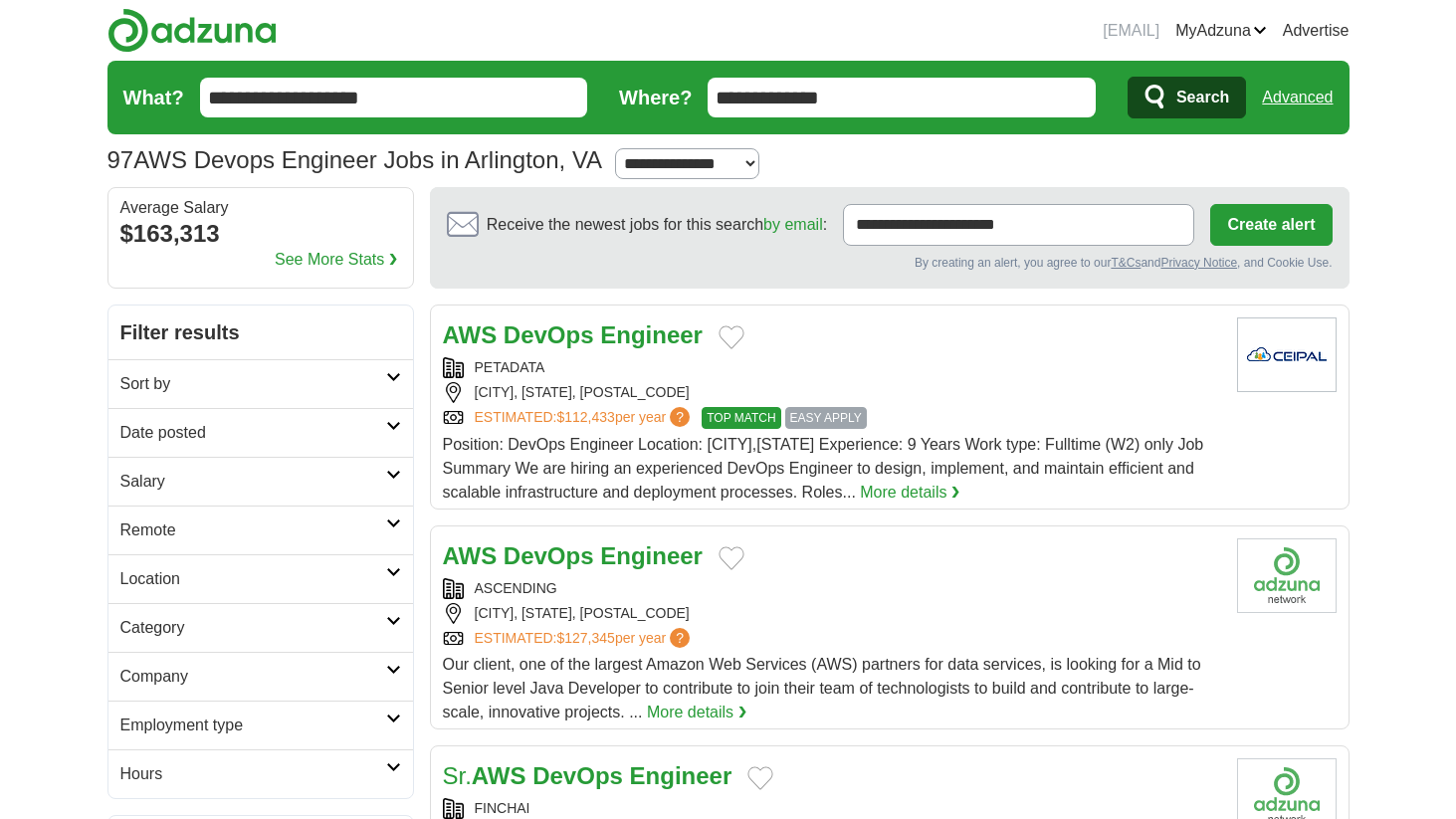 scroll, scrollTop: 0, scrollLeft: 0, axis: both 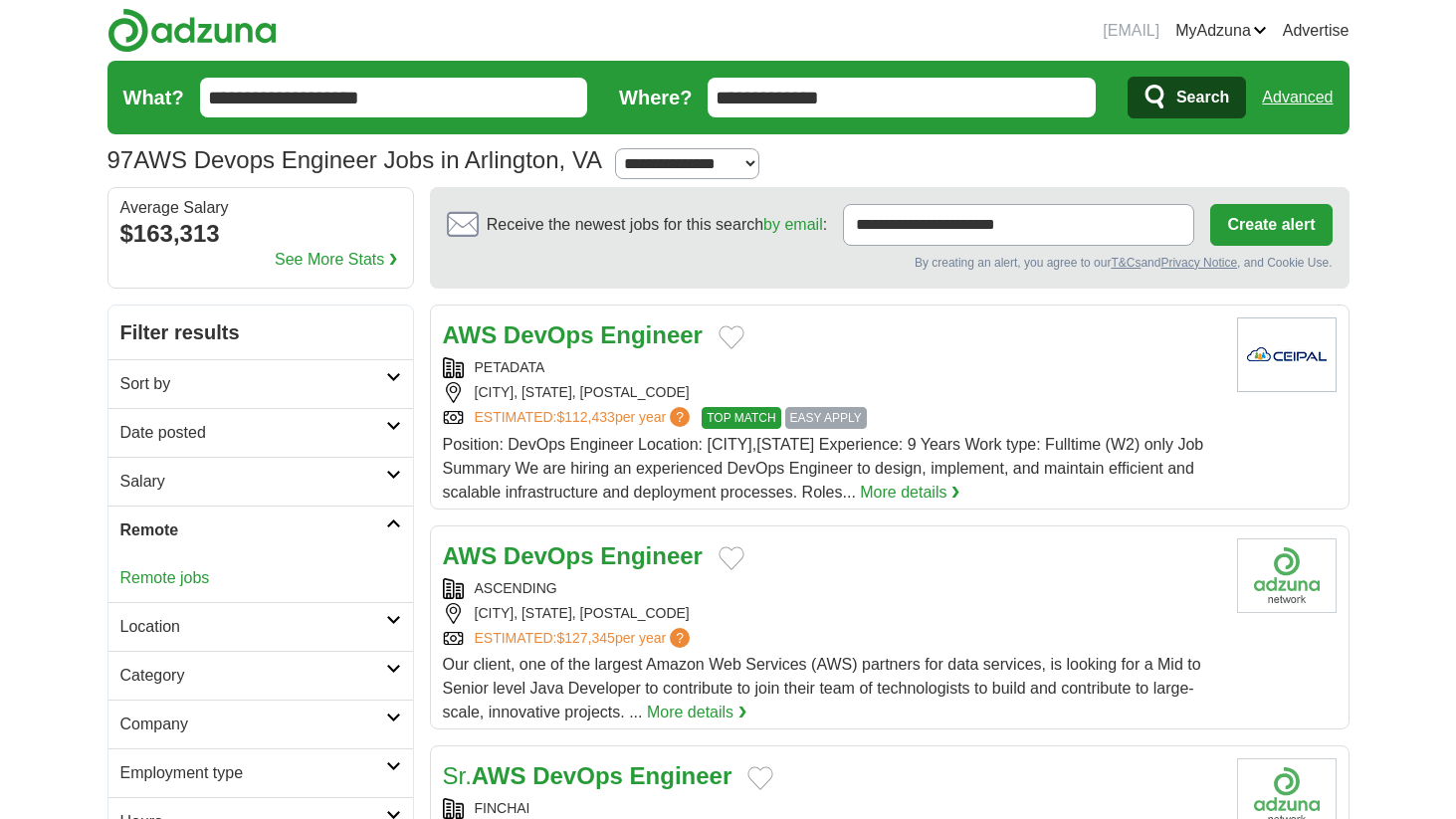 click on "Remote jobs" at bounding box center (165, 577) 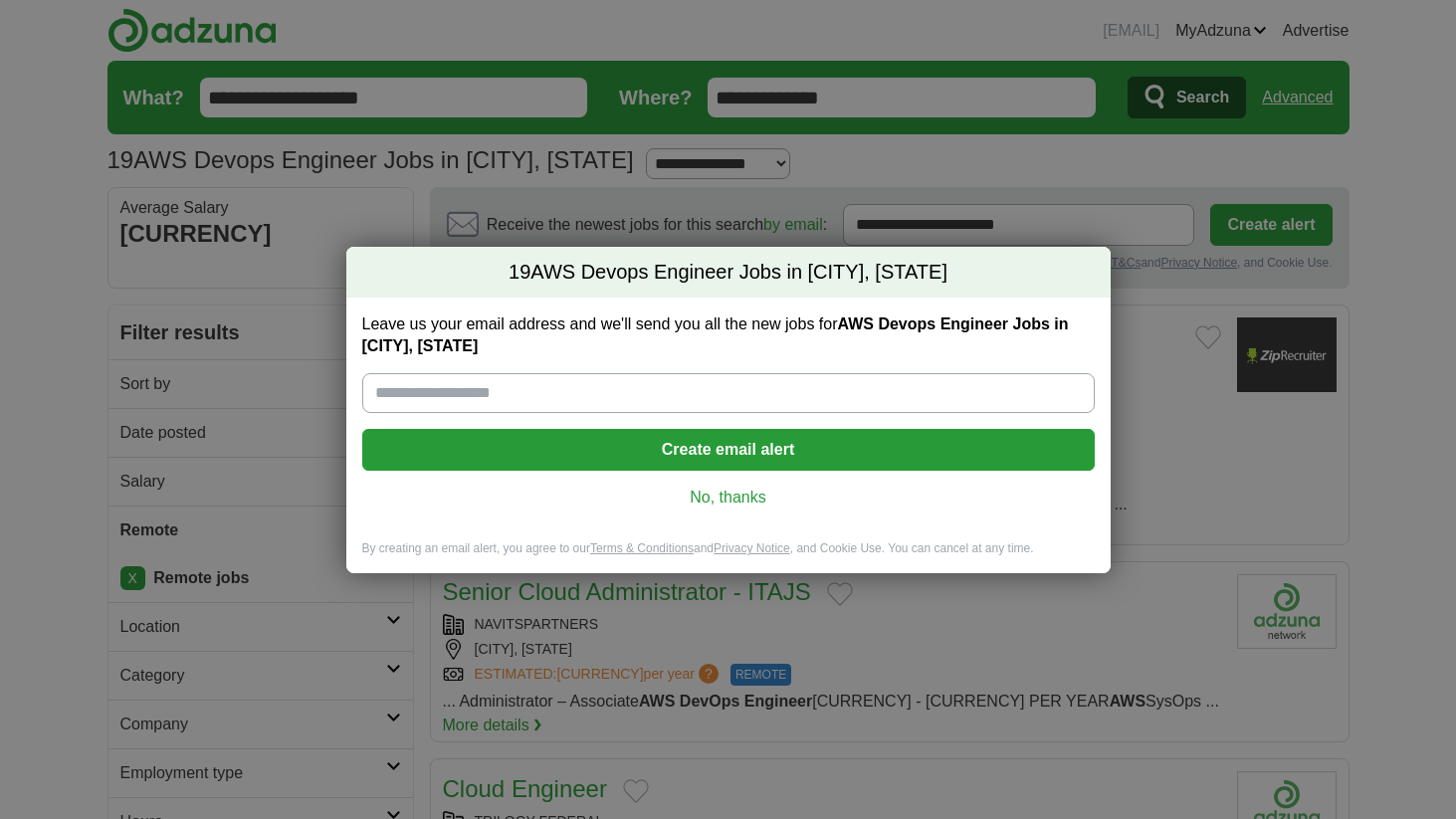 scroll, scrollTop: 0, scrollLeft: 0, axis: both 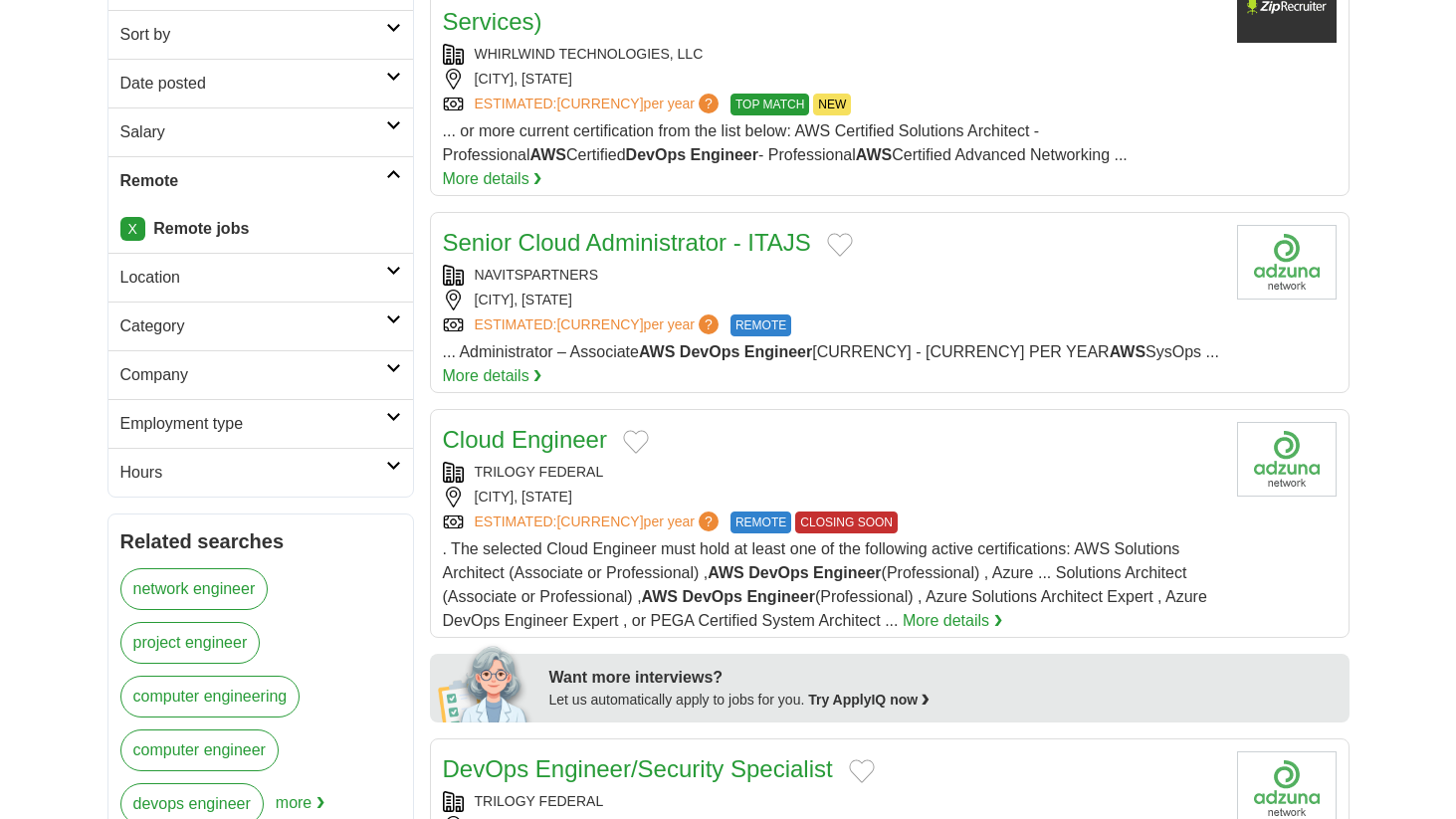 click on "Category" at bounding box center [253, 326] 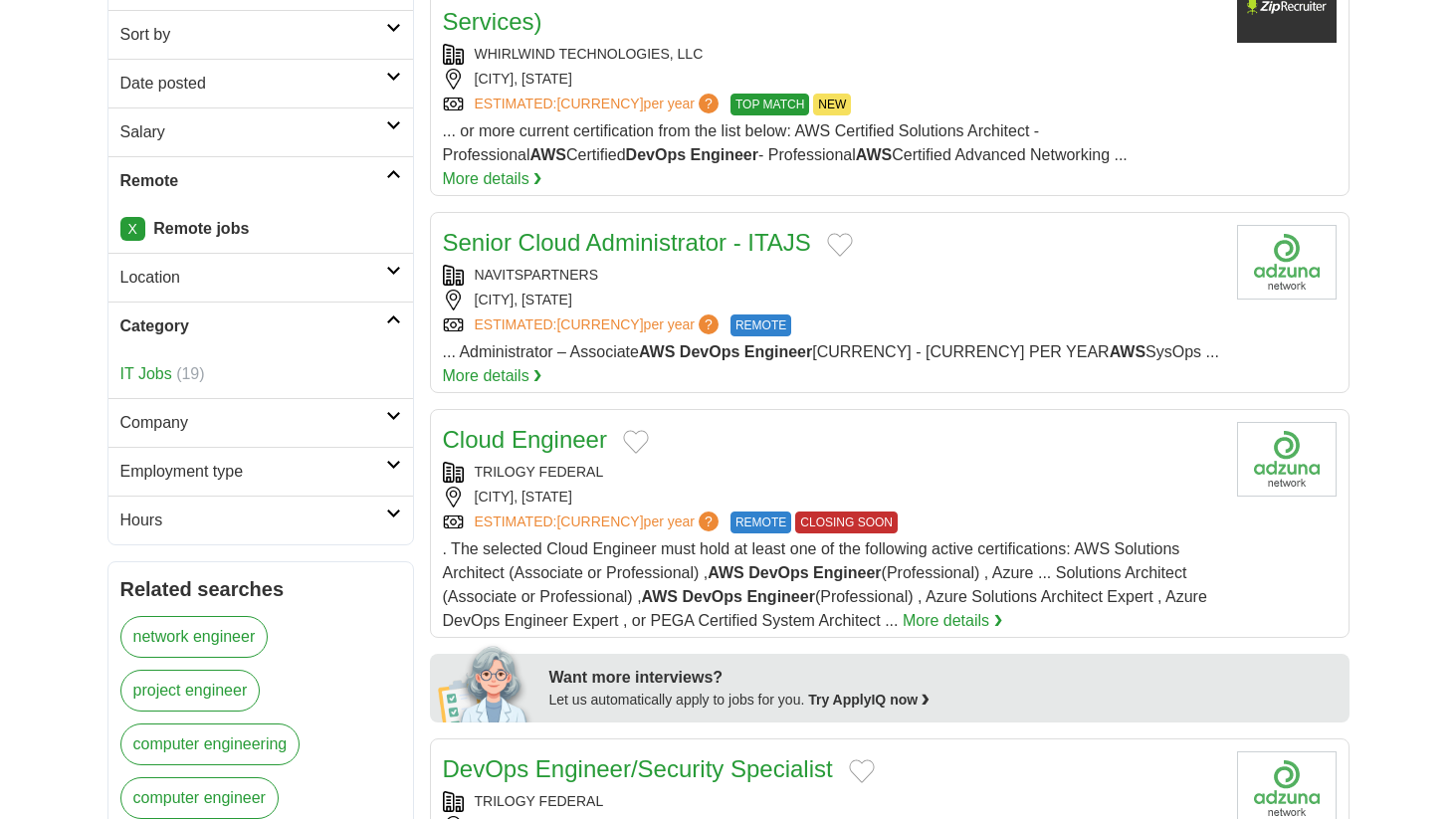 click on "Category" at bounding box center (253, 326) 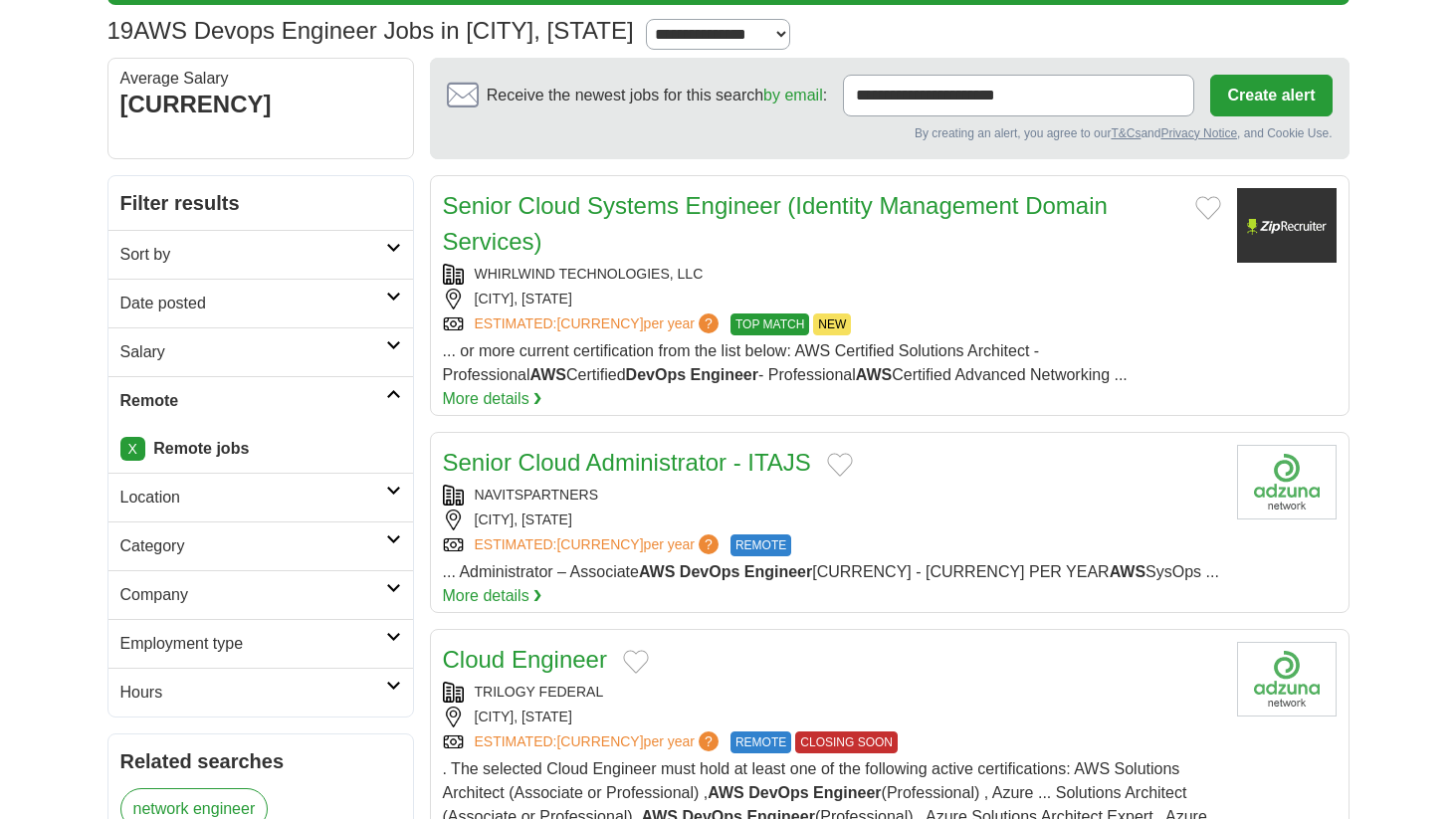 scroll, scrollTop: 123, scrollLeft: 0, axis: vertical 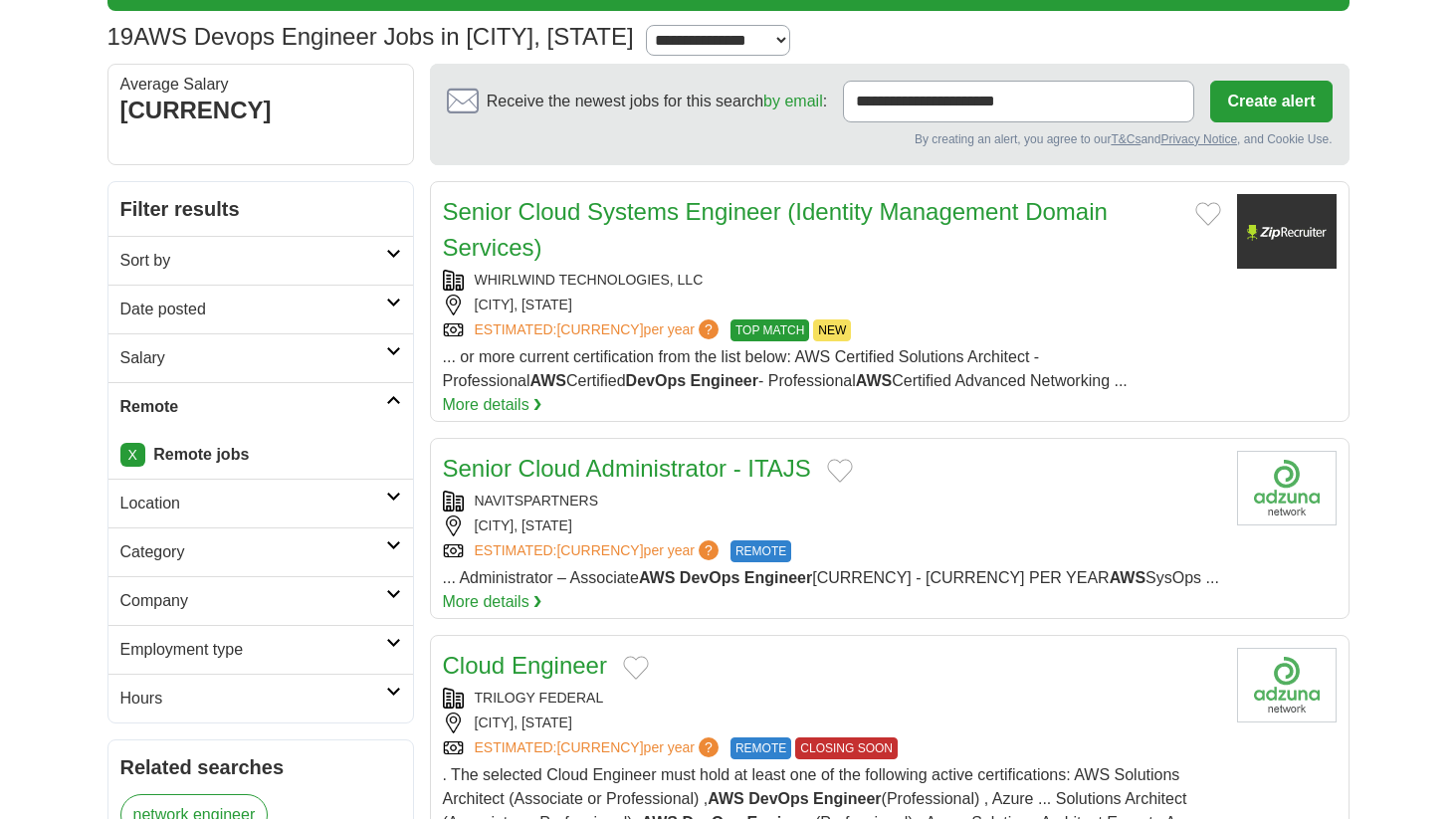 click on "Salary" at bounding box center [253, 358] 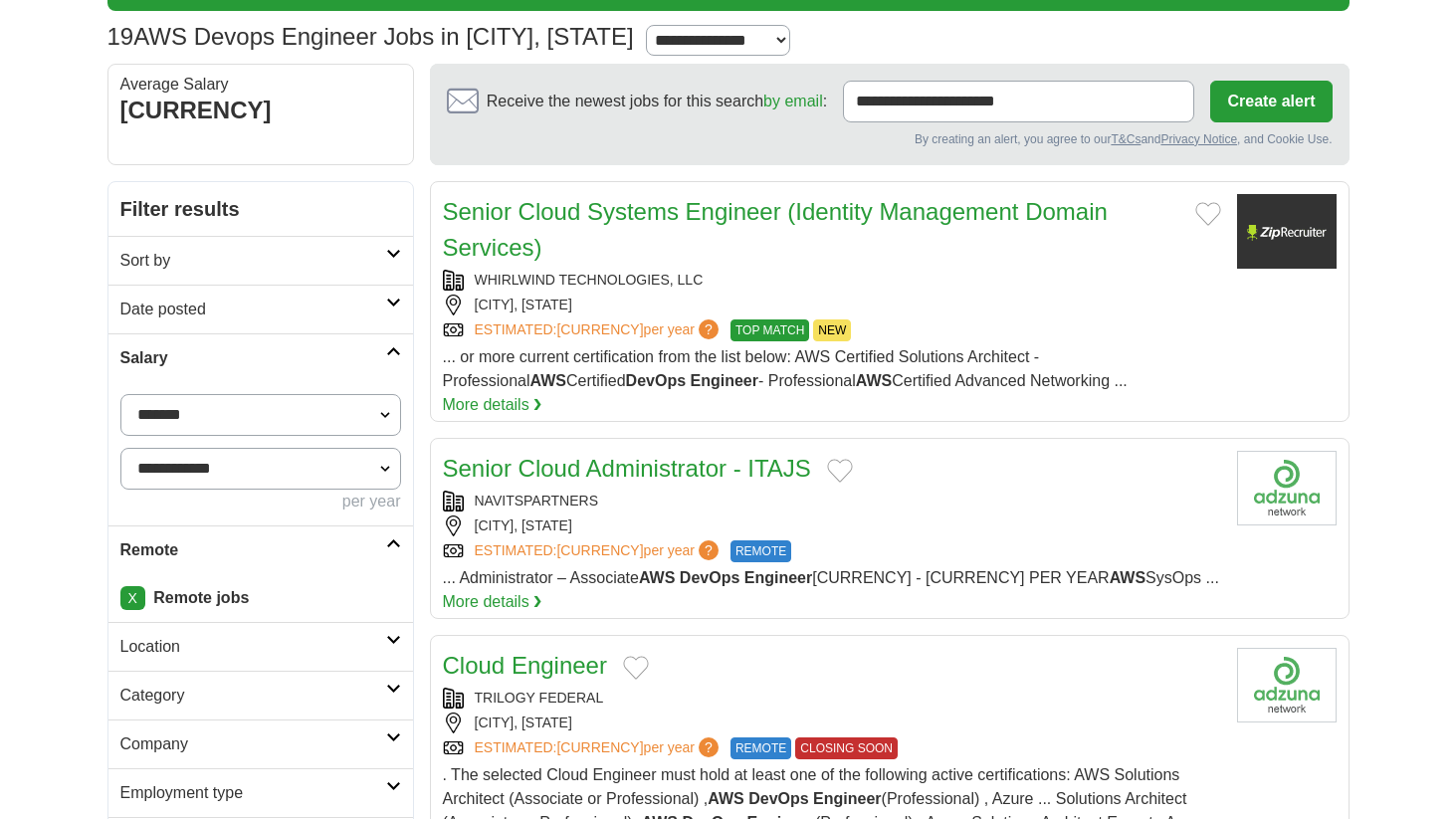 click on "Salary" at bounding box center [253, 358] 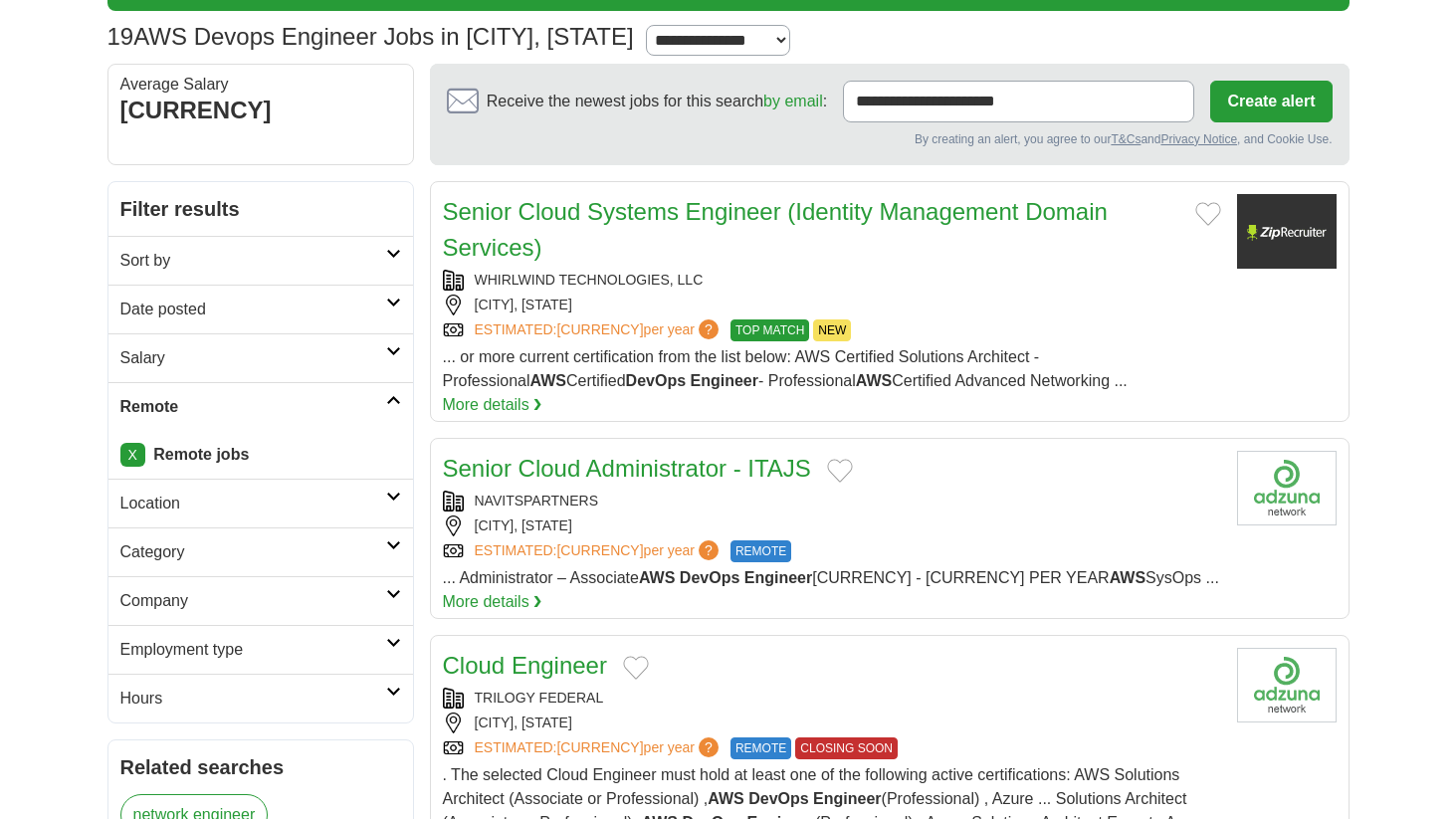 click on "Sort by" at bounding box center [253, 261] 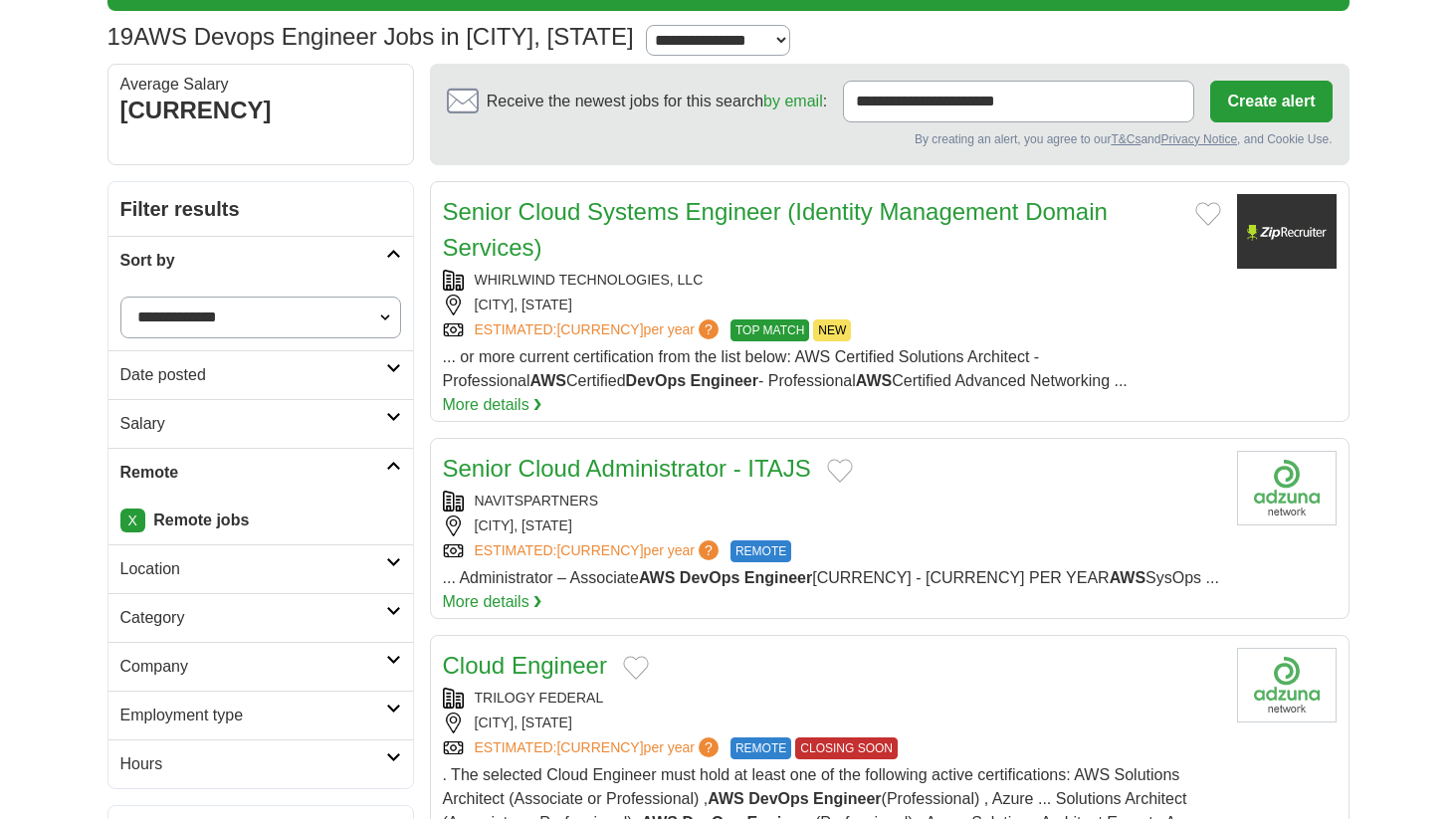 click on "**********" at bounding box center (261, 317) 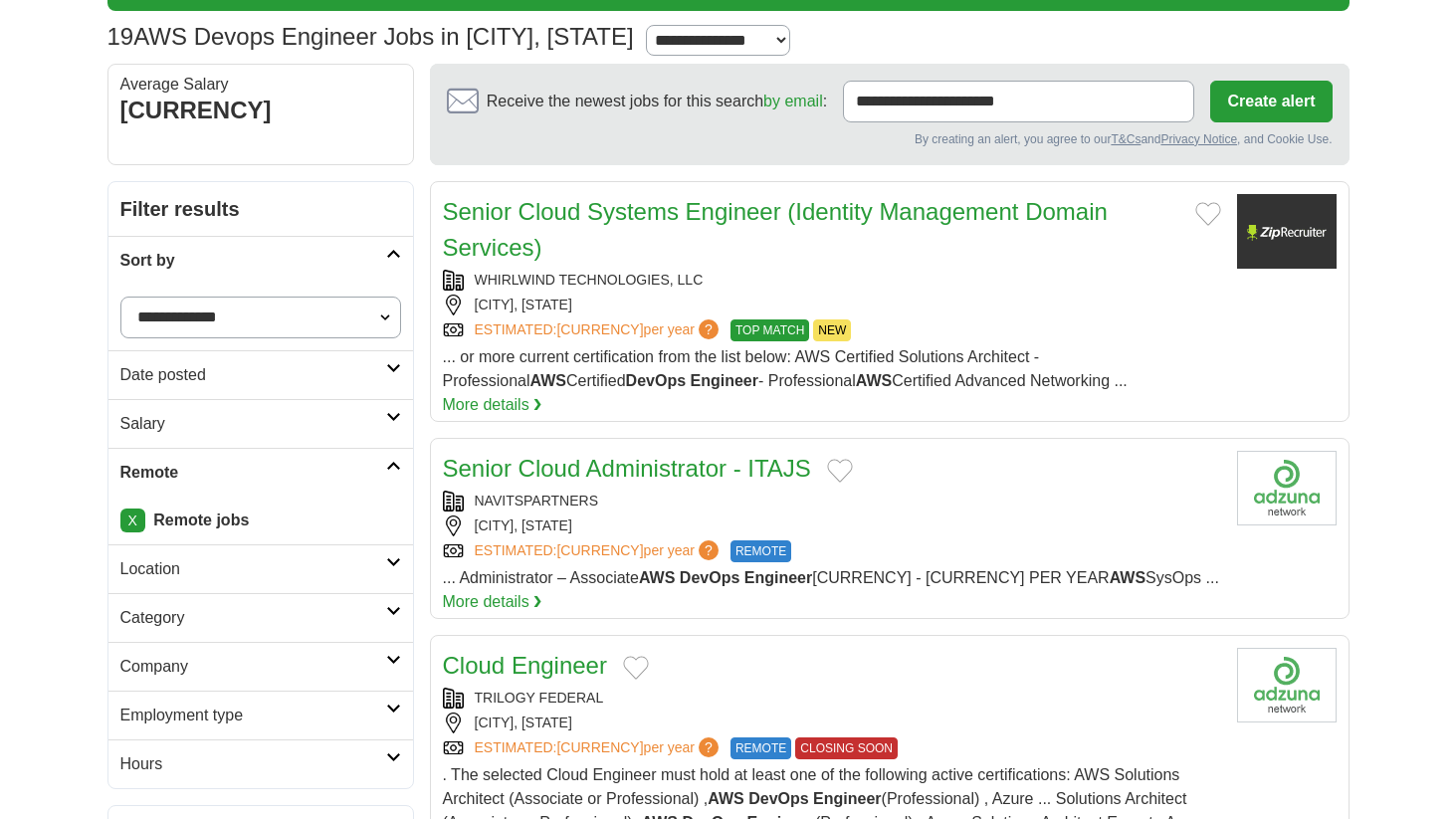 select on "**********" 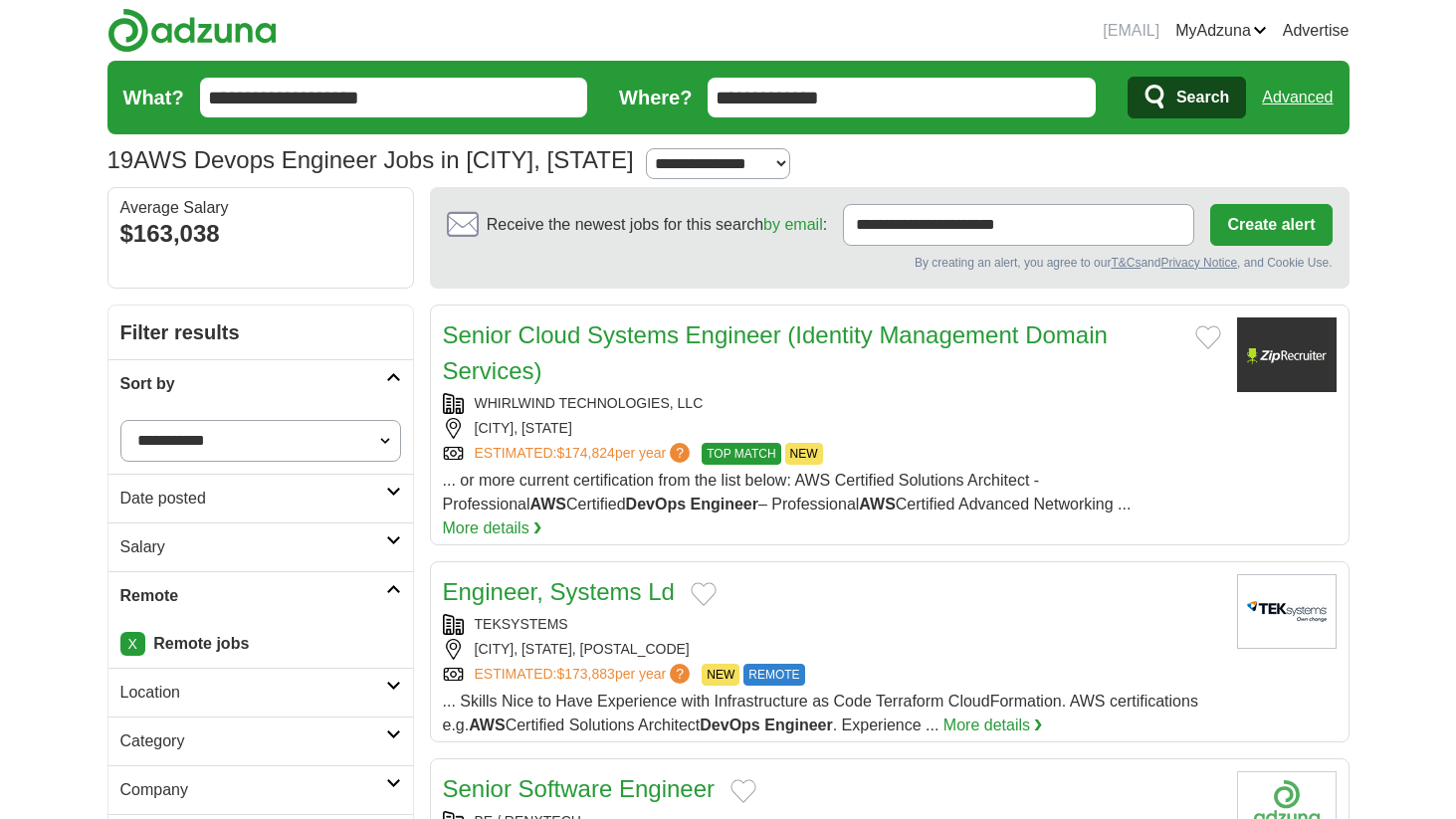 scroll, scrollTop: 0, scrollLeft: 0, axis: both 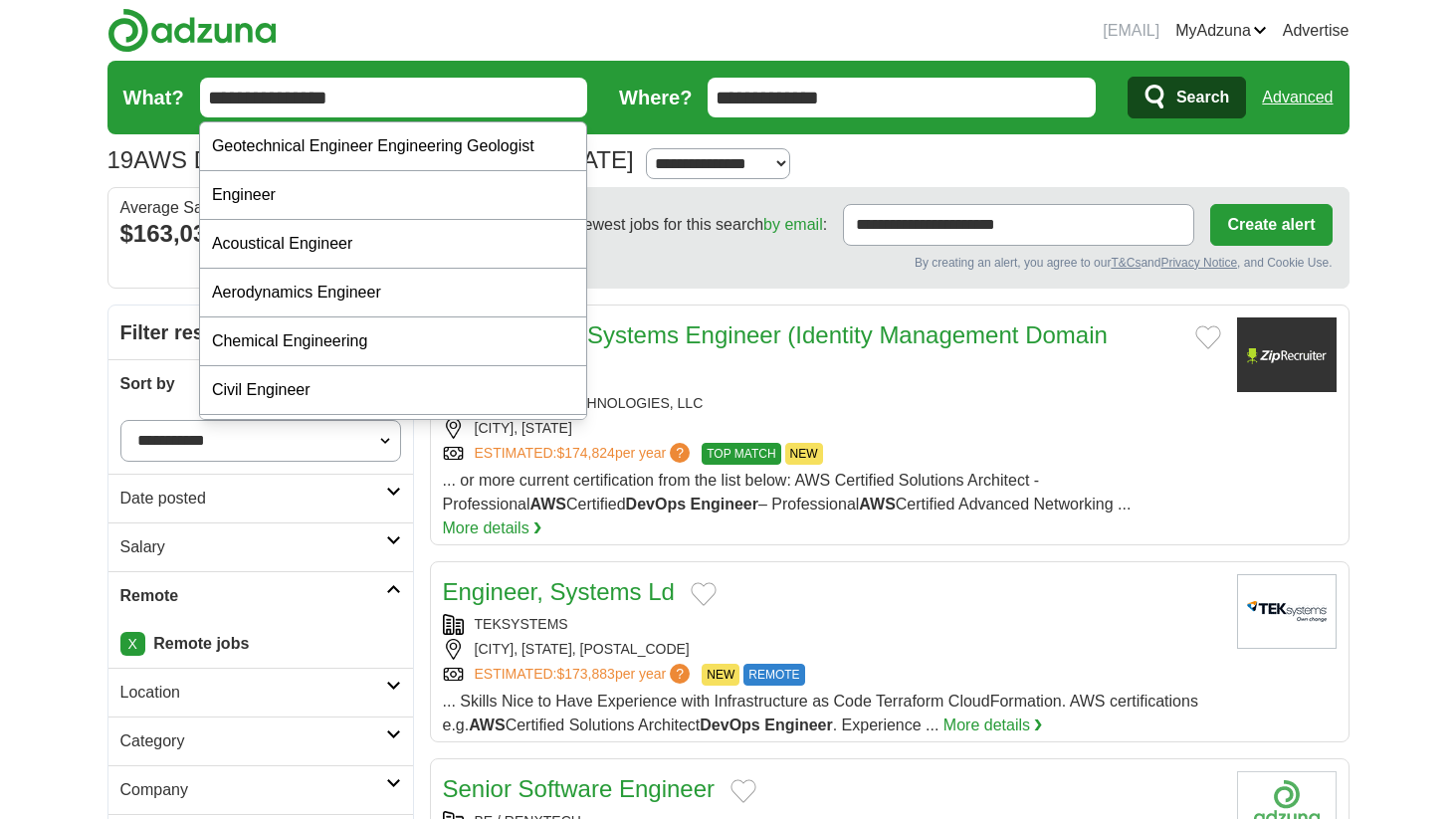 type on "**********" 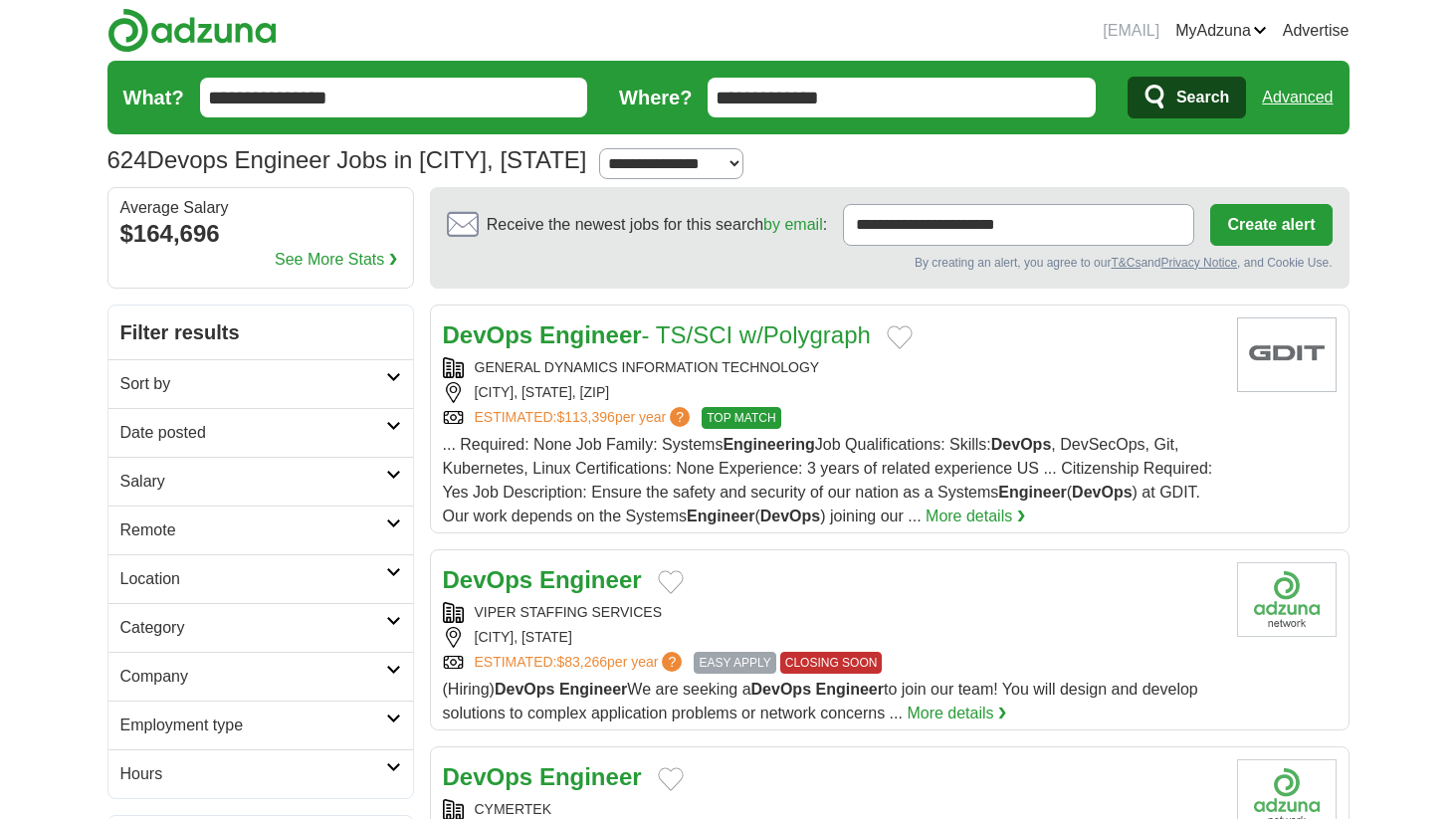 scroll, scrollTop: 0, scrollLeft: 0, axis: both 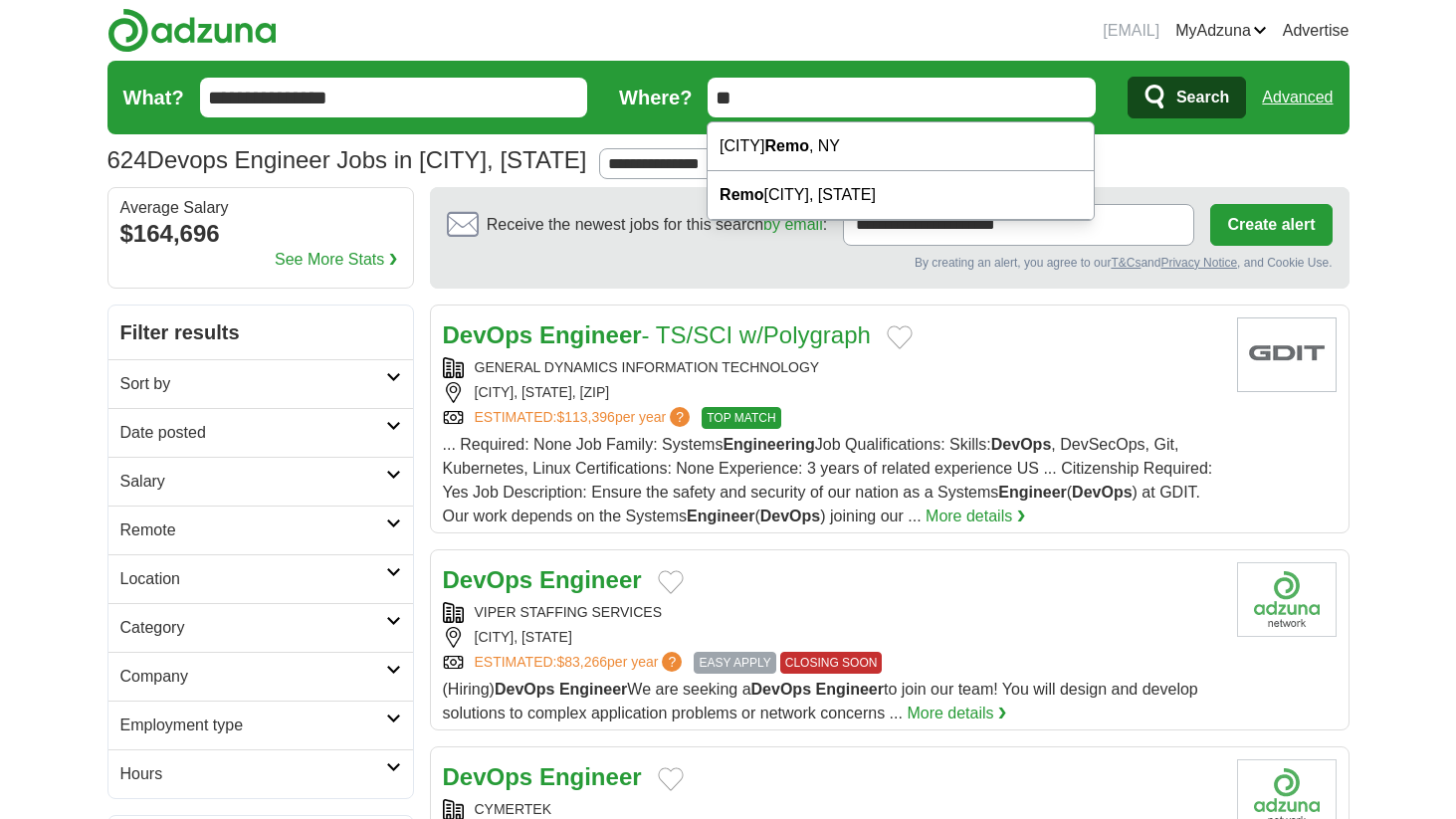 type on "*" 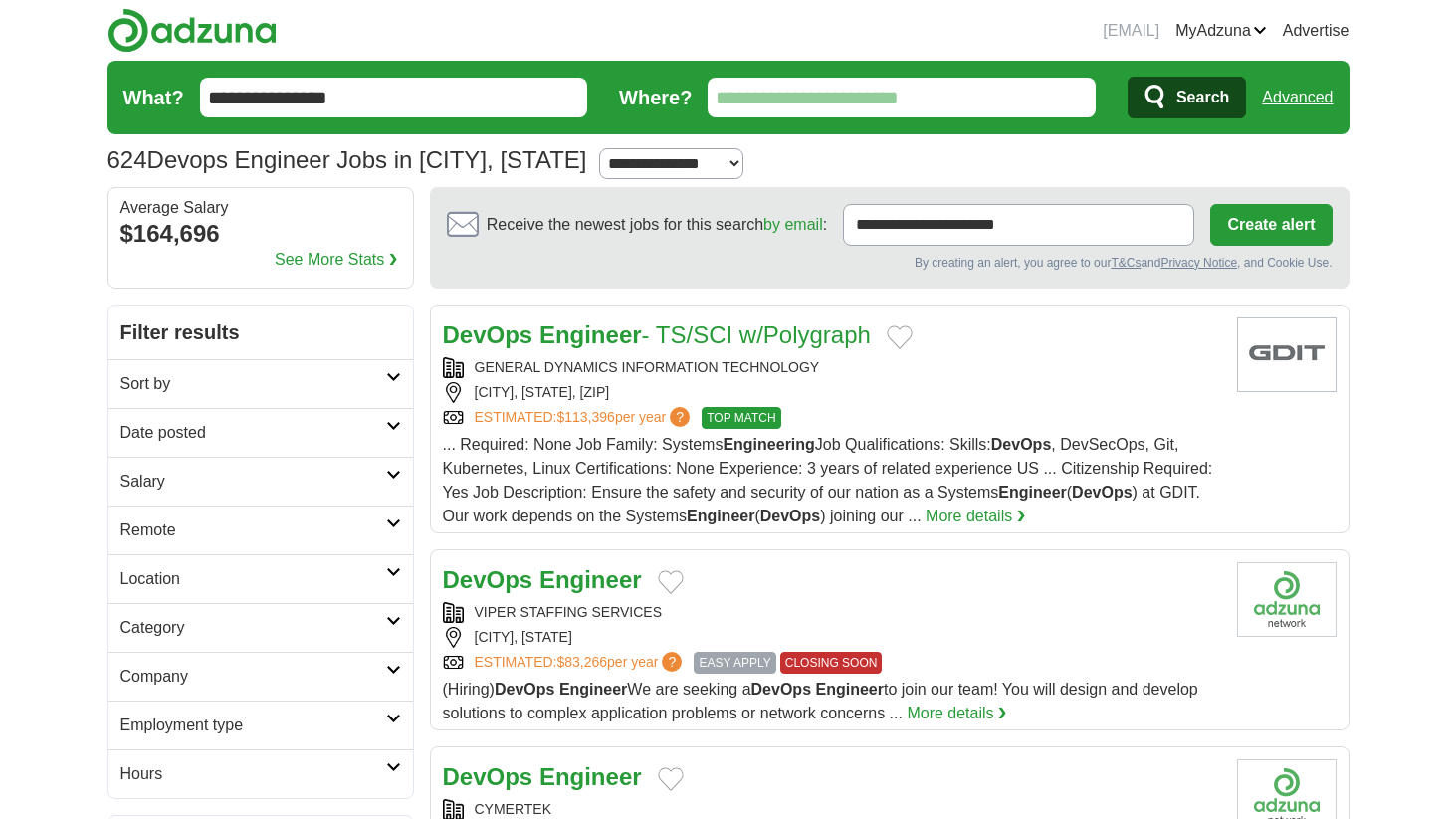 type 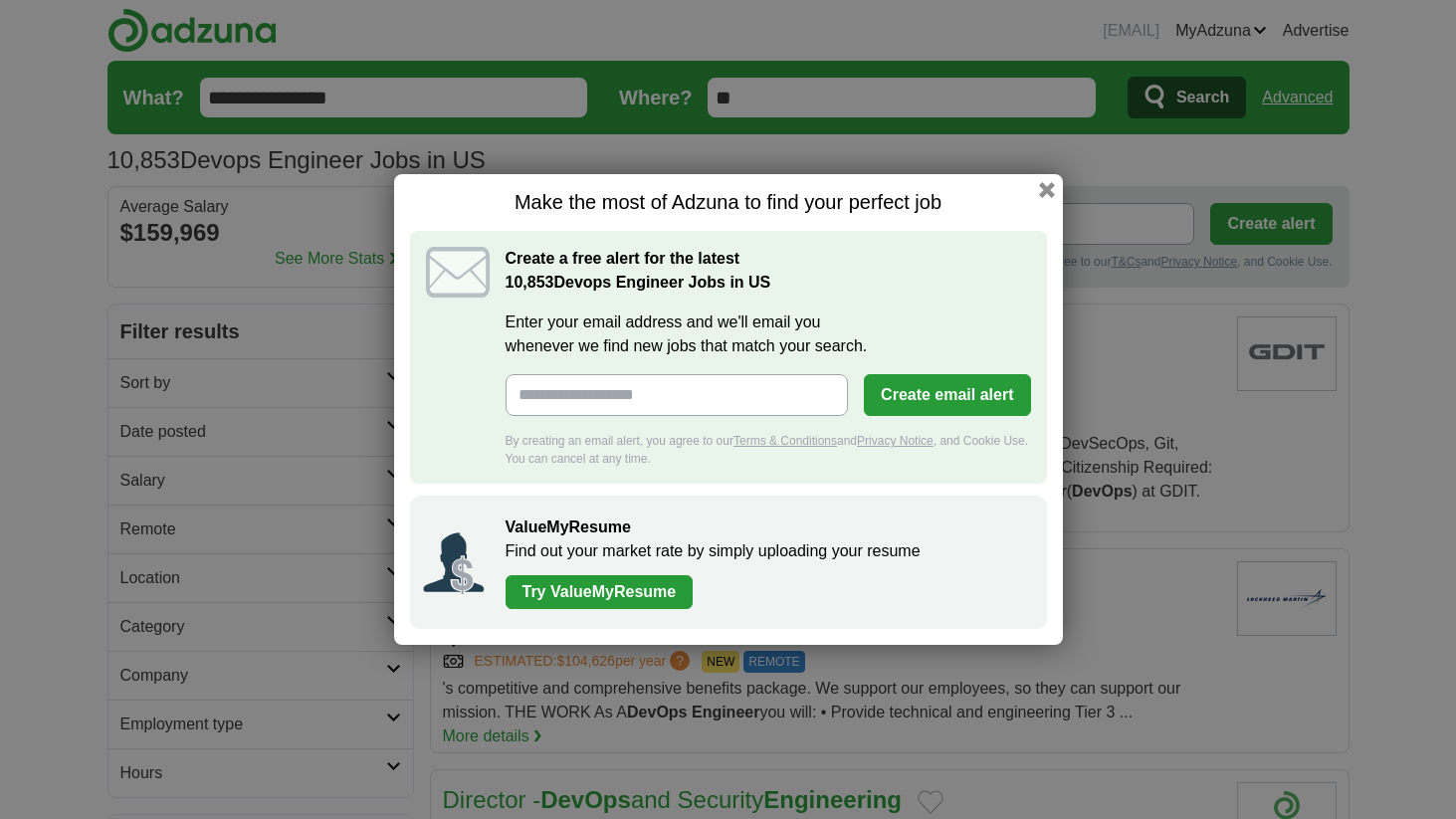 scroll, scrollTop: 0, scrollLeft: 0, axis: both 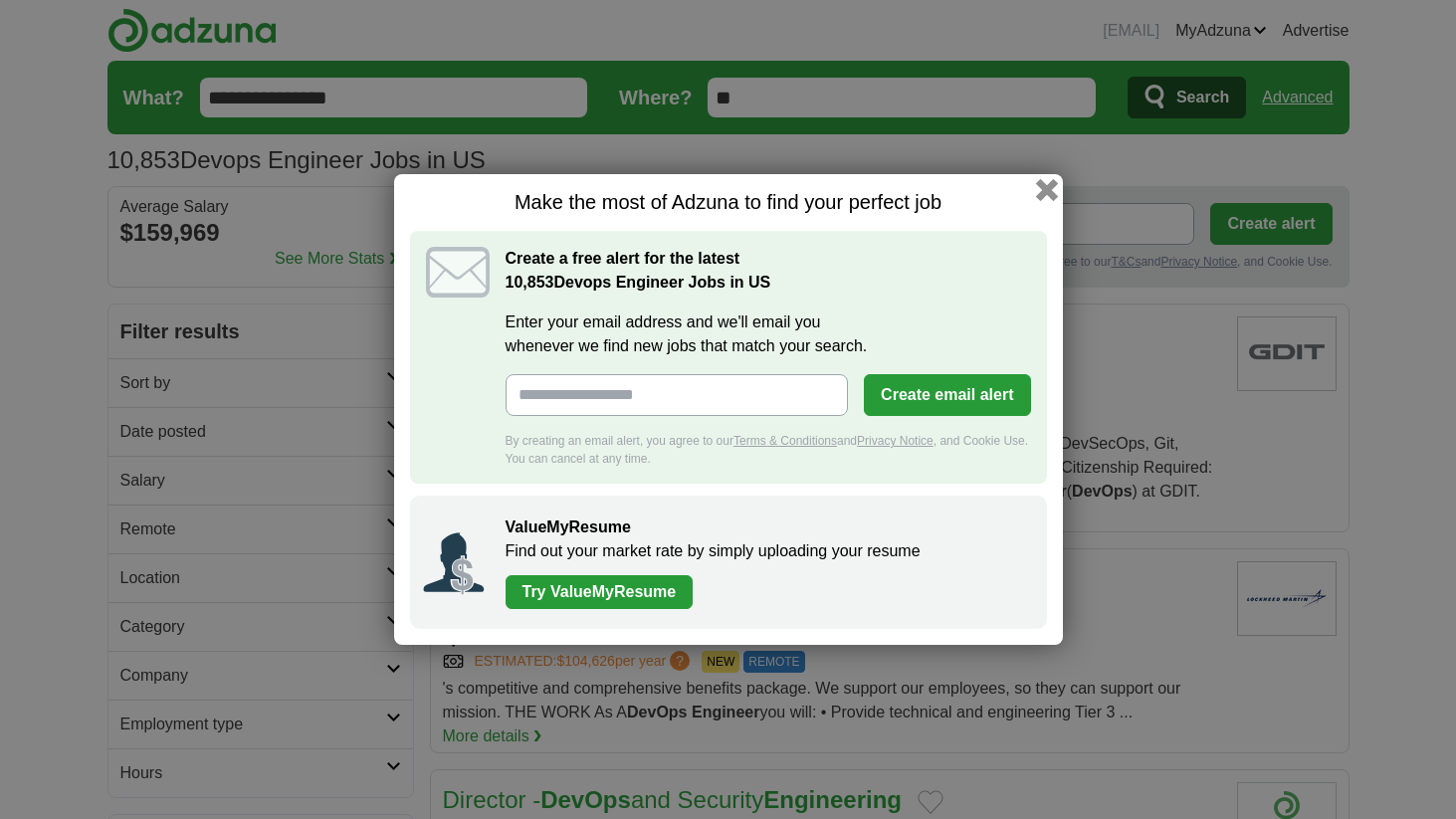 click at bounding box center [1046, 190] 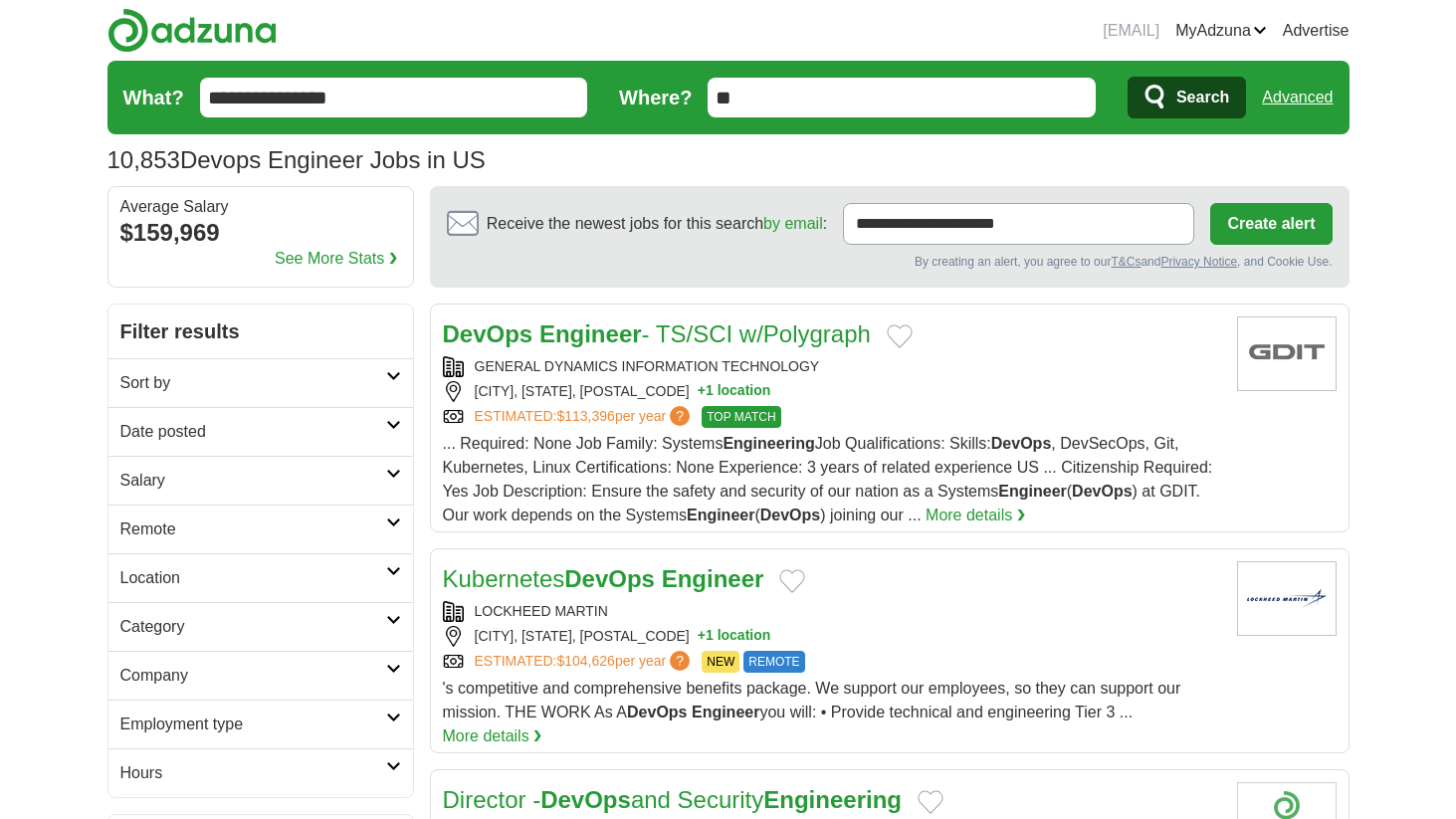 click on "Remote" at bounding box center [253, 529] 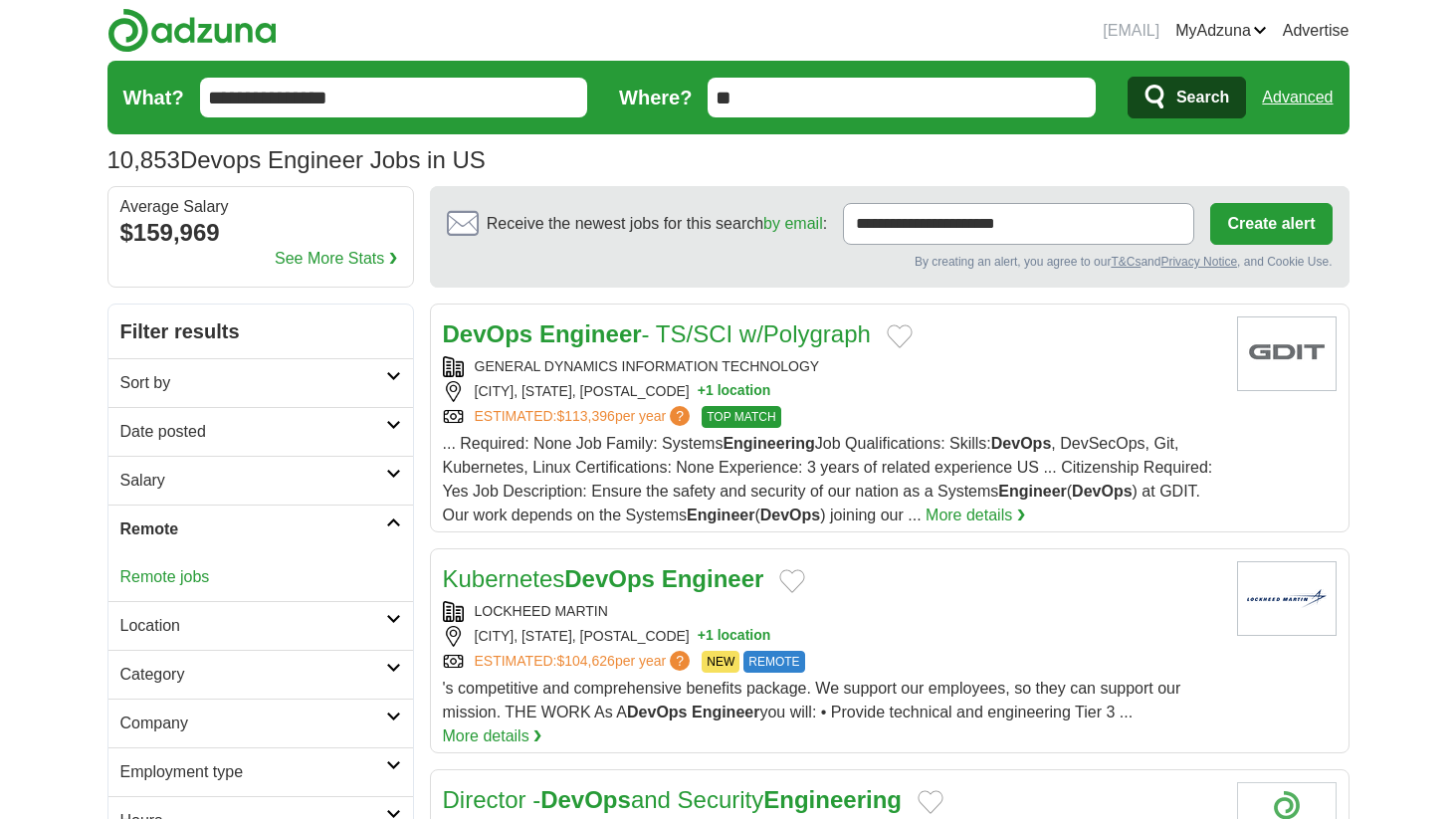 click on "Remote jobs" at bounding box center [165, 576] 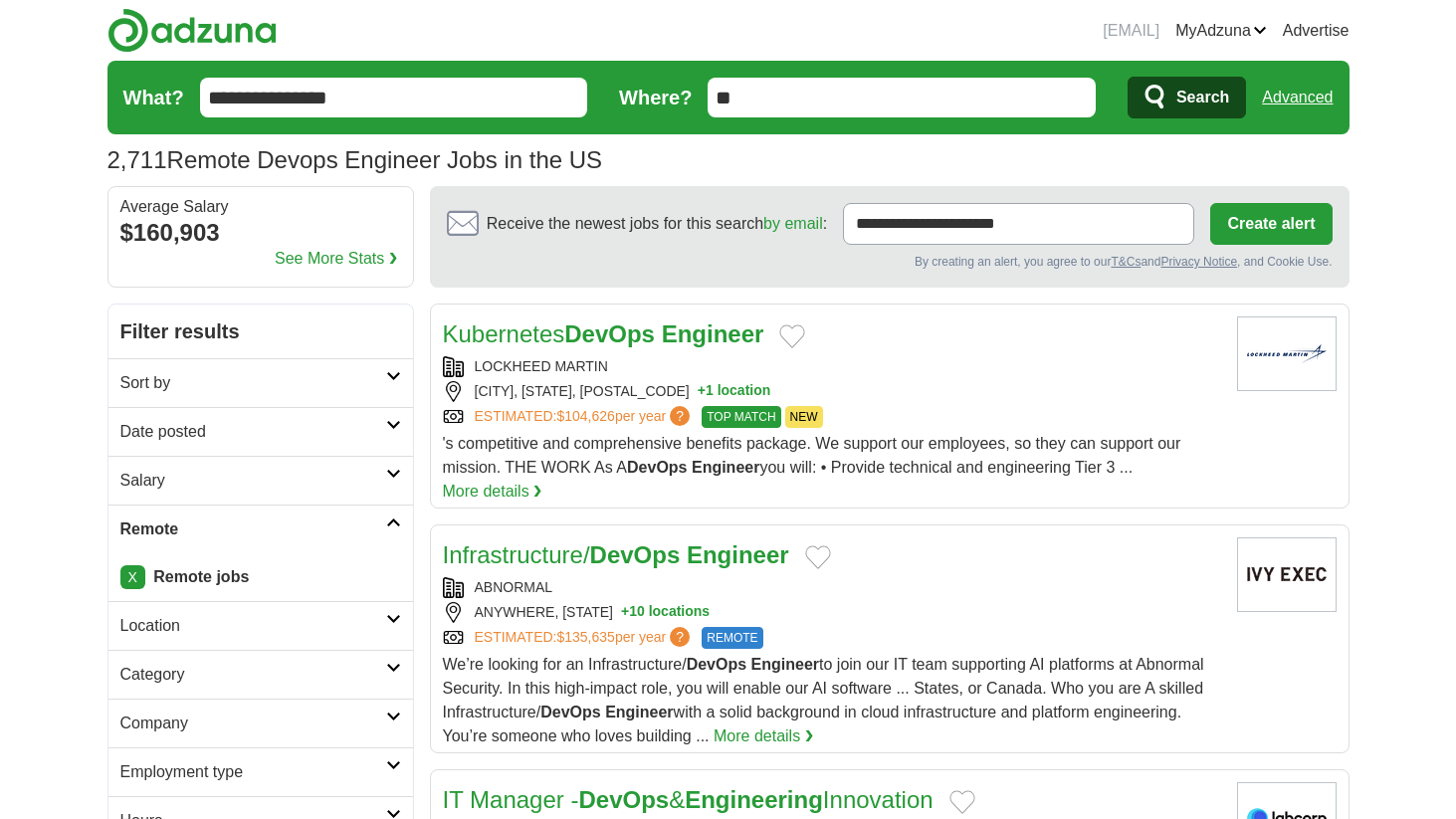 scroll, scrollTop: 0, scrollLeft: 0, axis: both 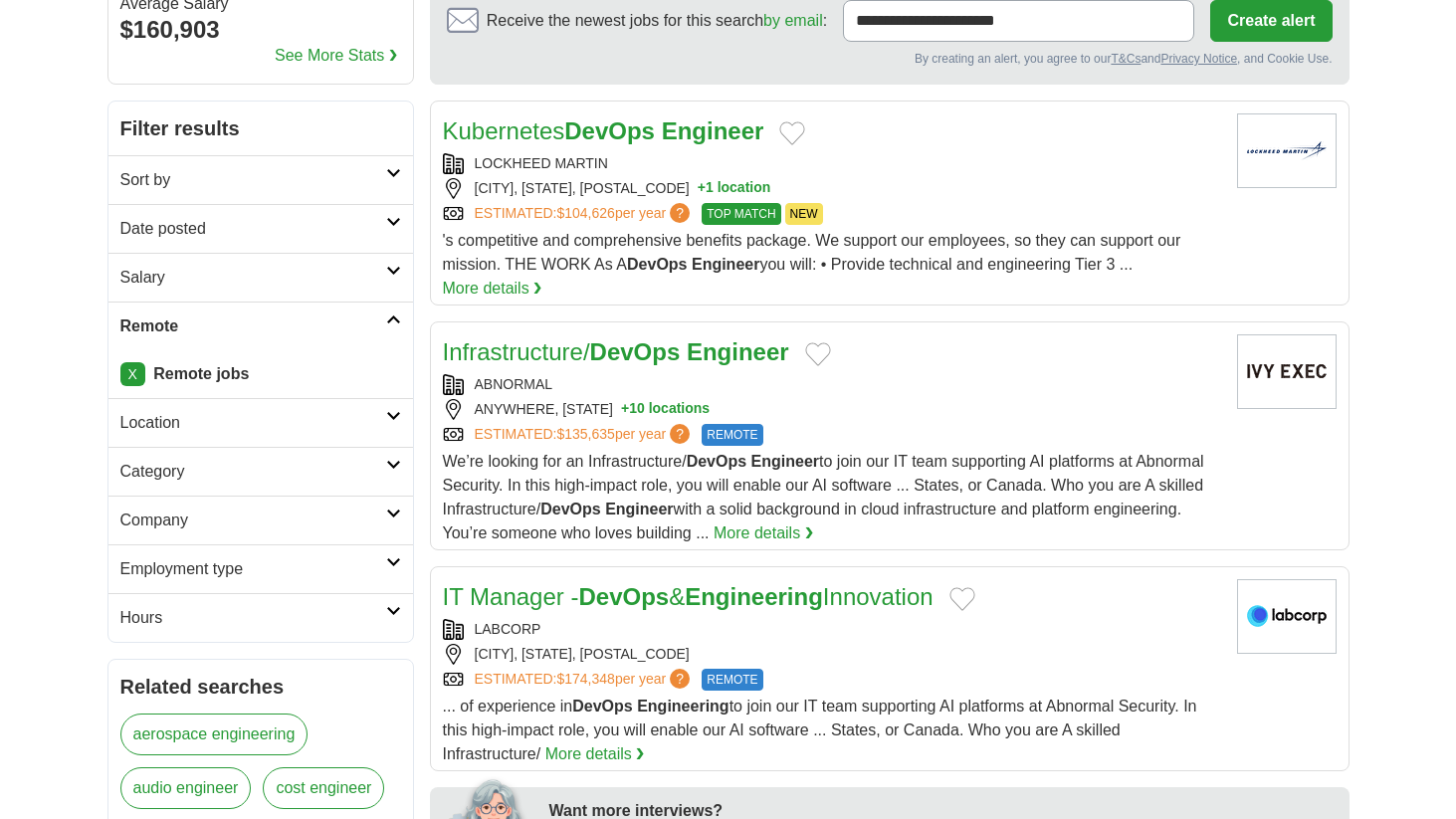 click on "Employment type" at bounding box center [253, 569] 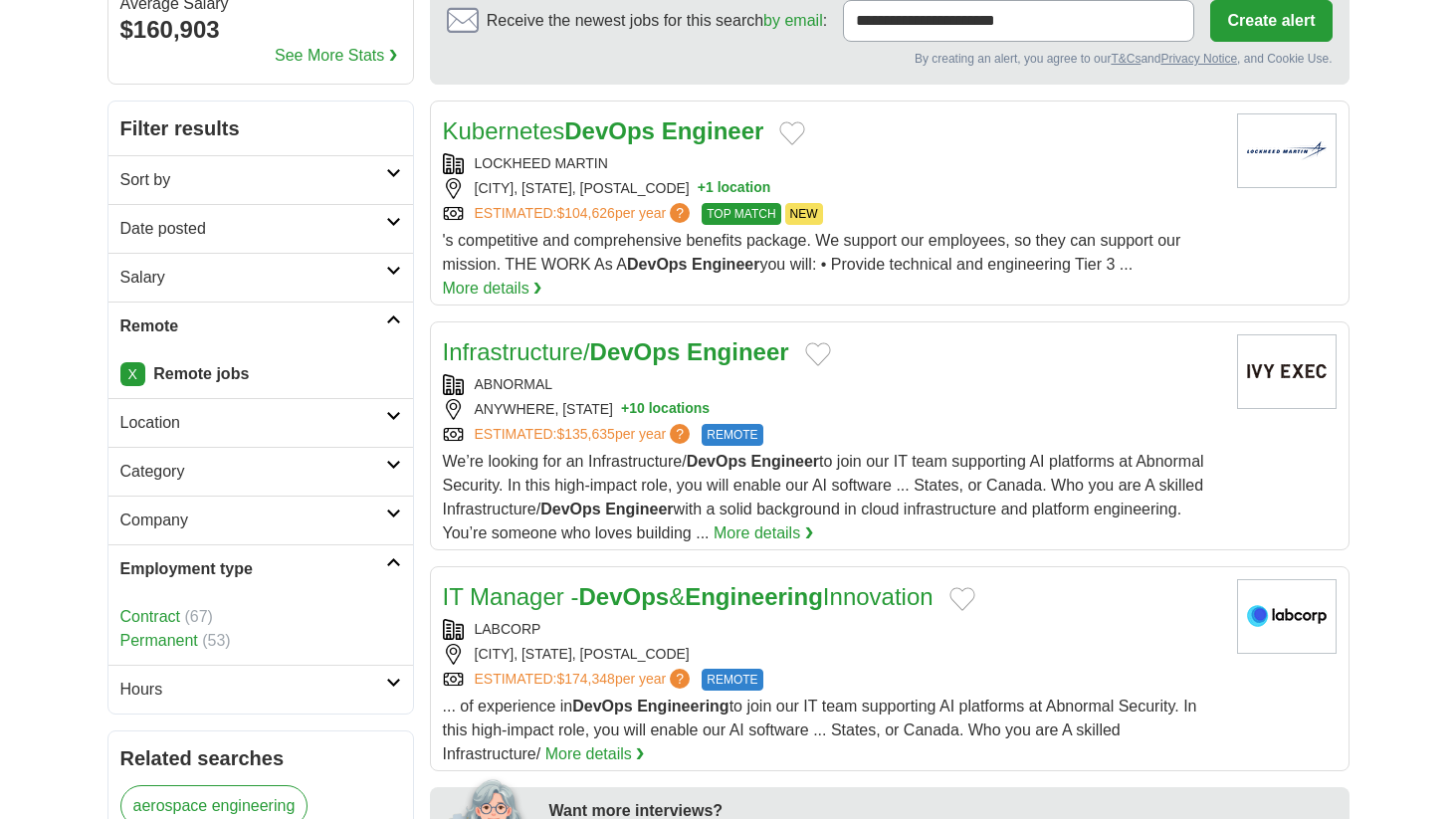 click on "Employment type" at bounding box center [253, 569] 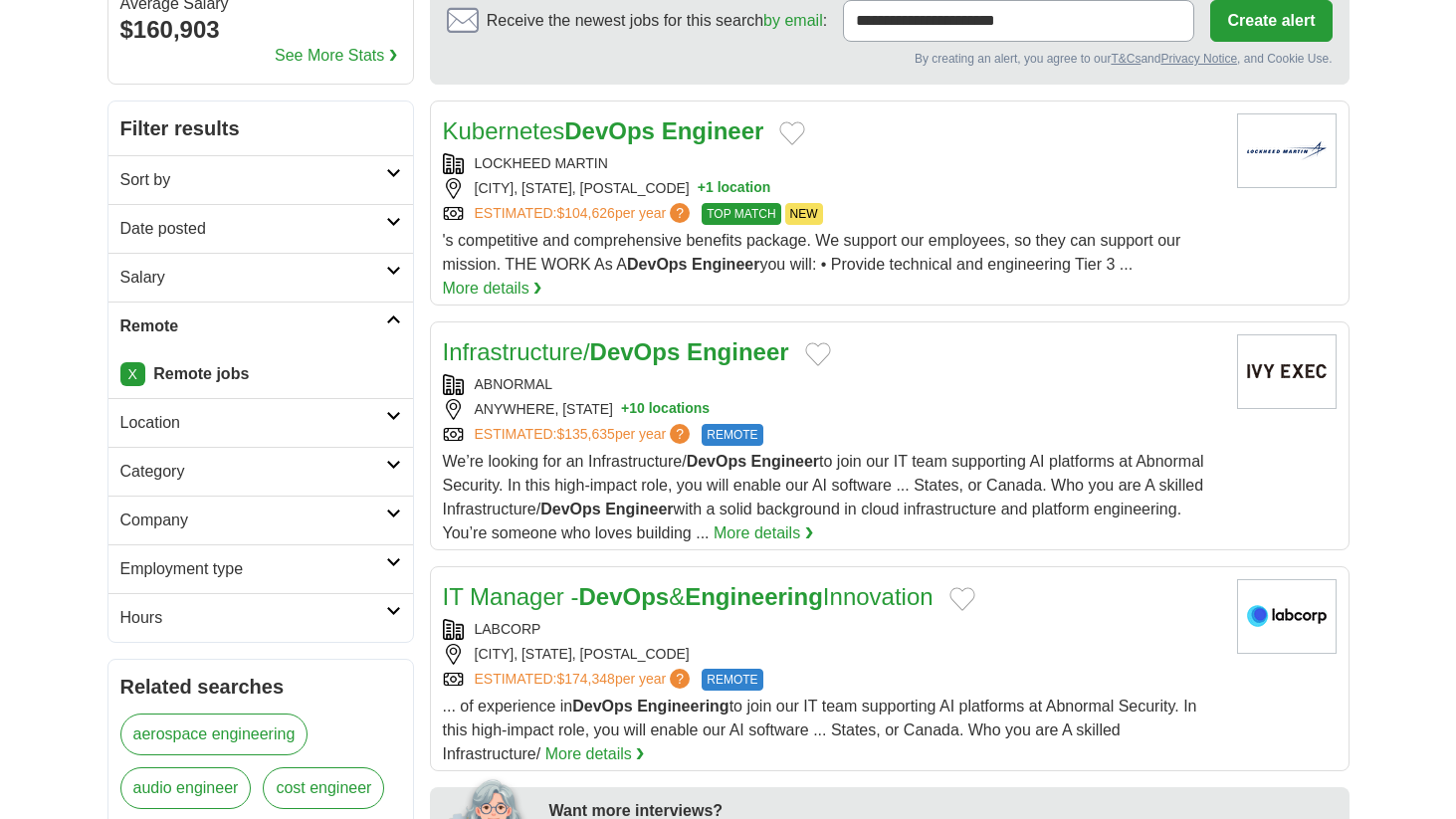 click on "Employment type" at bounding box center (253, 569) 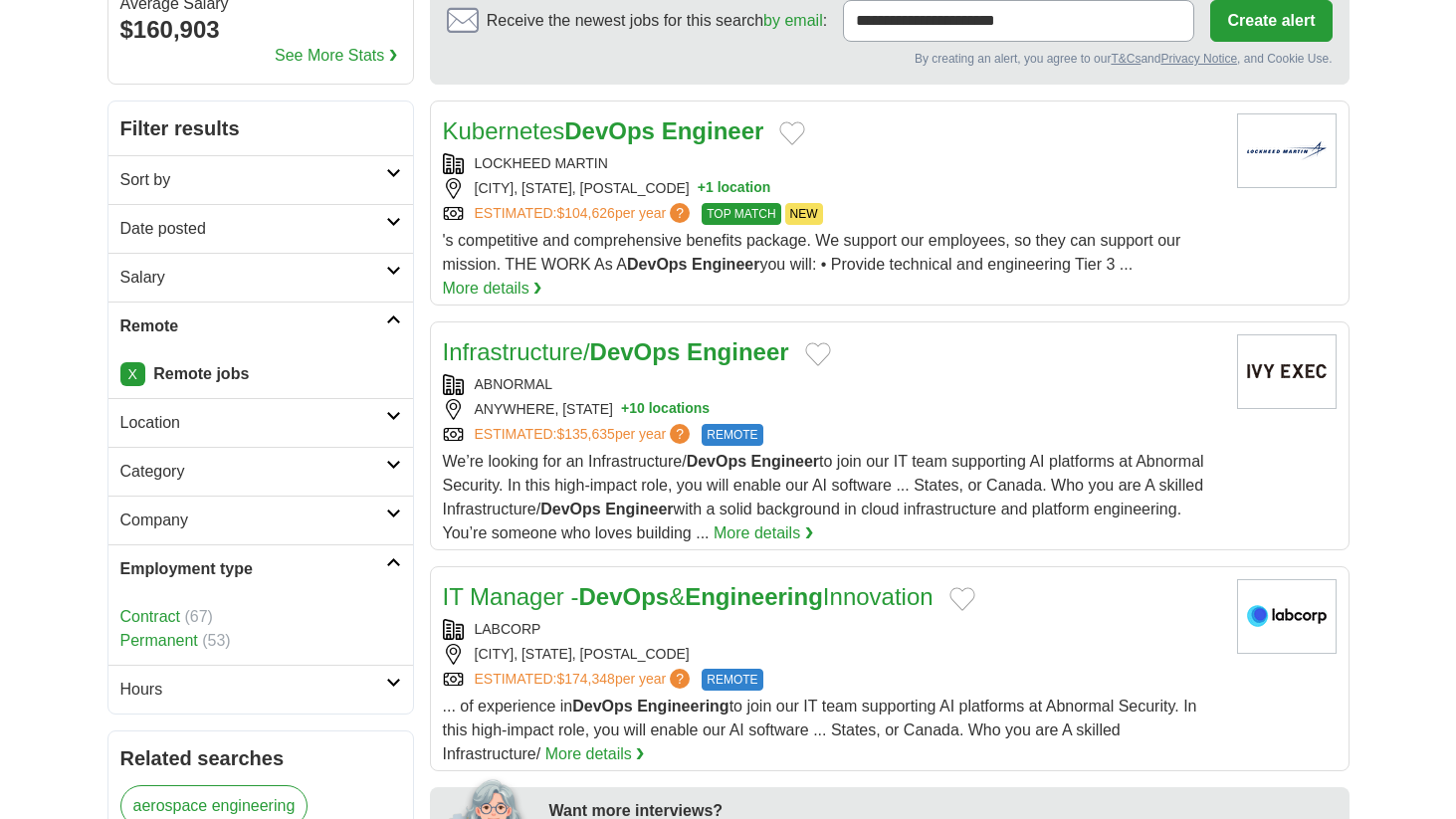 click on "Permanent" at bounding box center [159, 640] 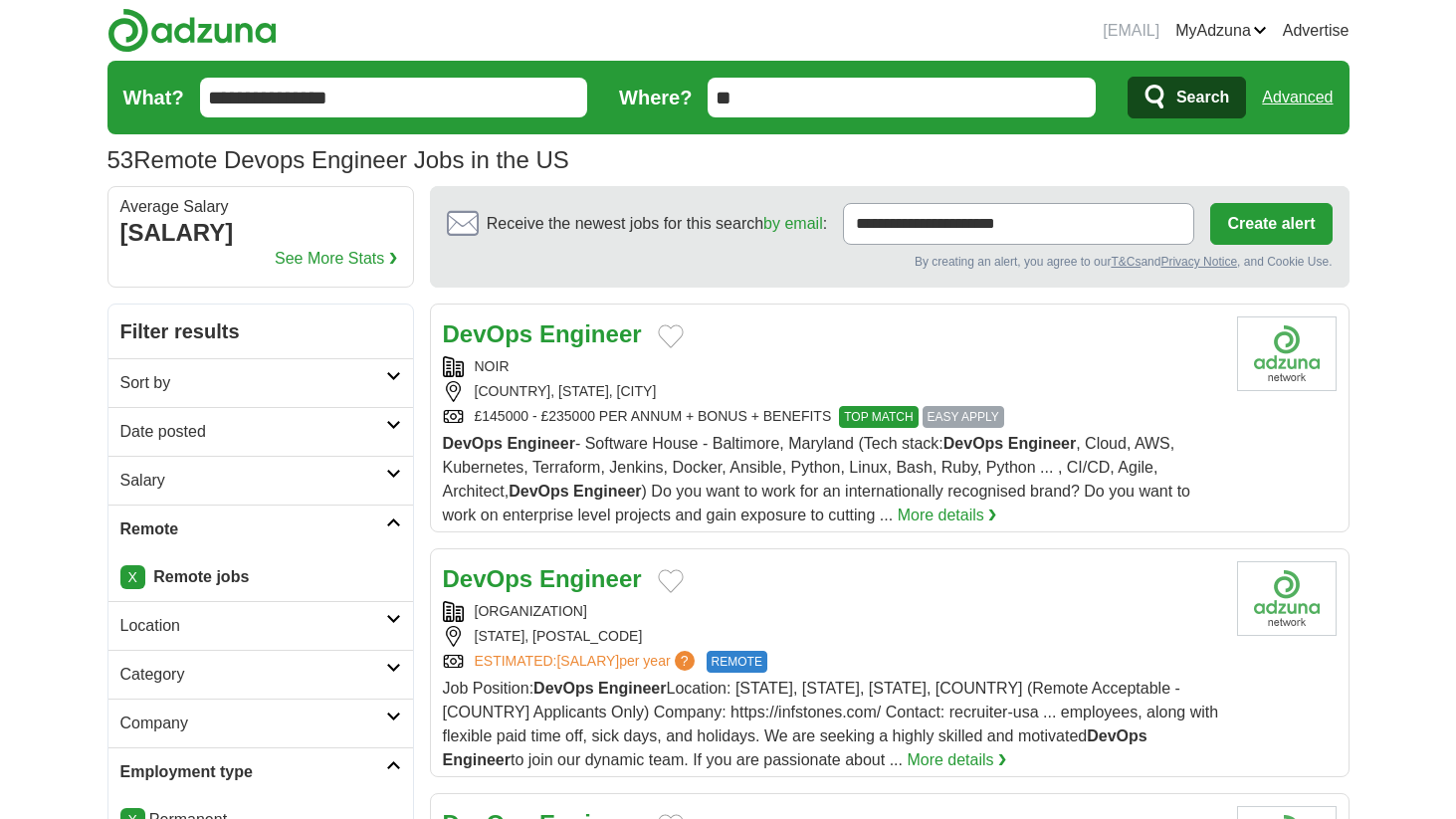scroll, scrollTop: 0, scrollLeft: 0, axis: both 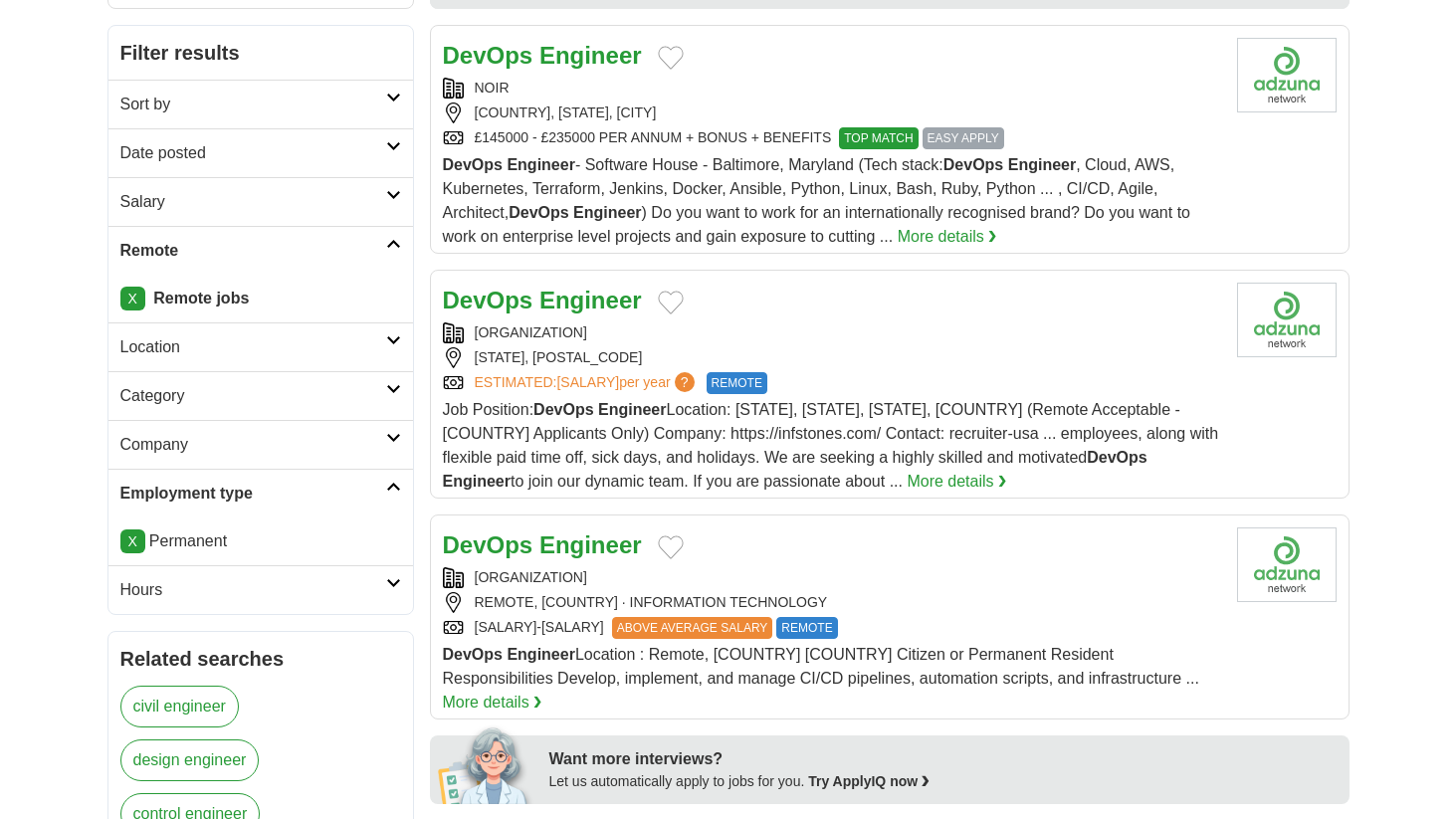 click on "Engineer" at bounding box center [590, 544] 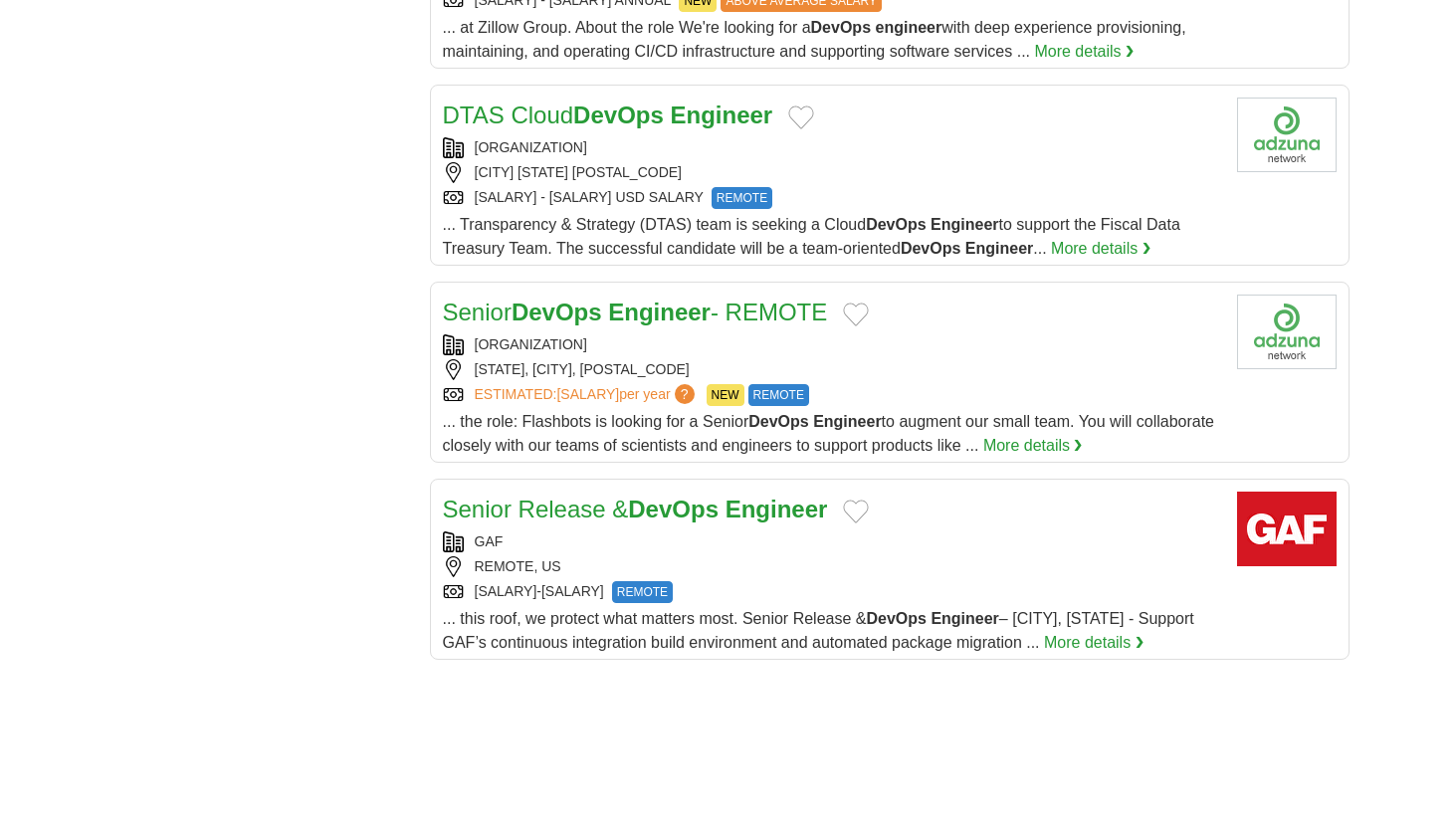scroll, scrollTop: 1916, scrollLeft: 0, axis: vertical 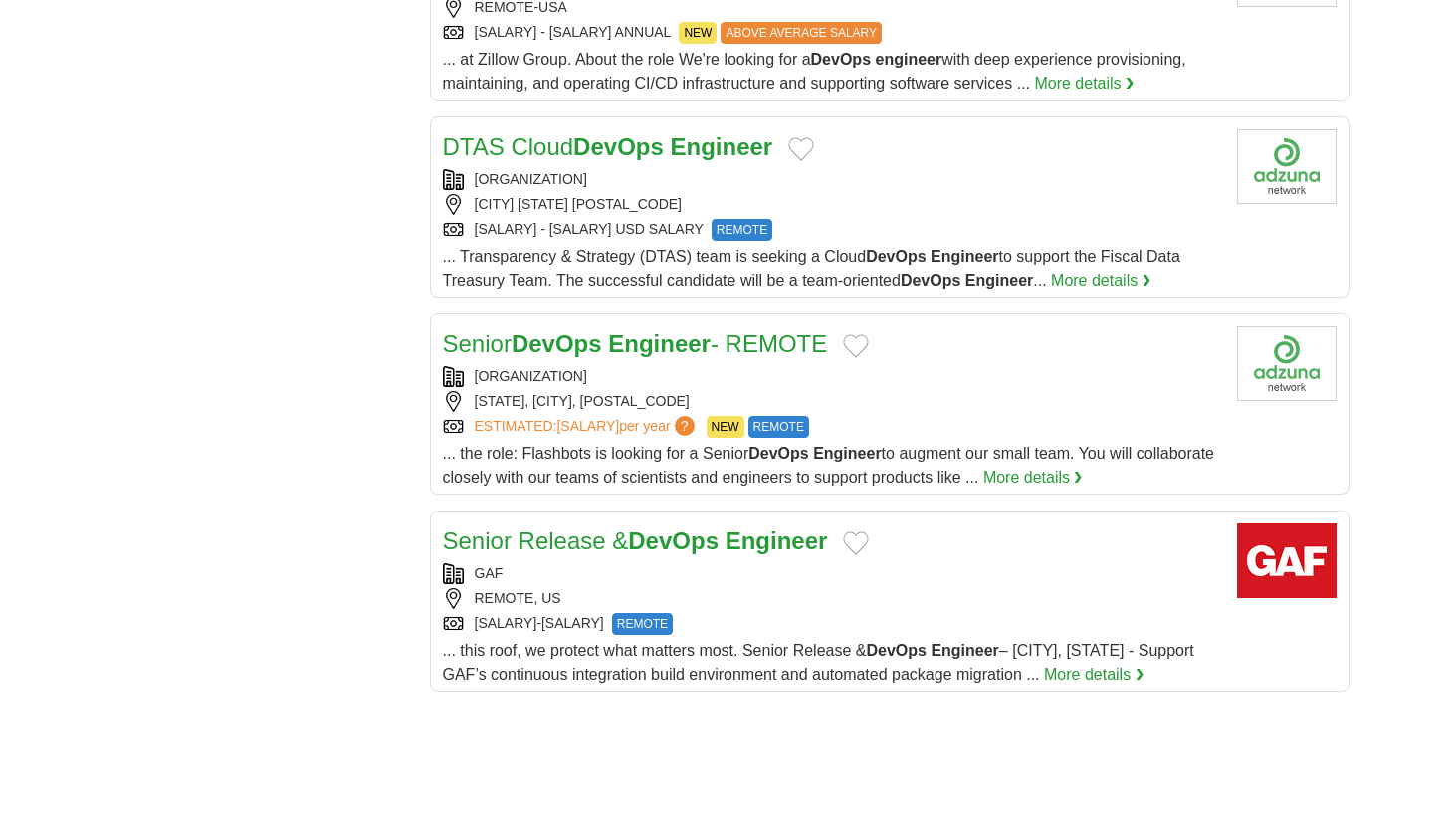 click on "Senior  DevOps   Engineer  - REMOTE
FLASHBOTS
NY, NEW YORK, 10007
ESTIMATED:
$196,253
per year
?
NEW REMOTE
NEW REMOTE
...  the role: Flashbots is looking for a Senior  DevOps   Engineer
More details ❯" at bounding box center [832, 408] 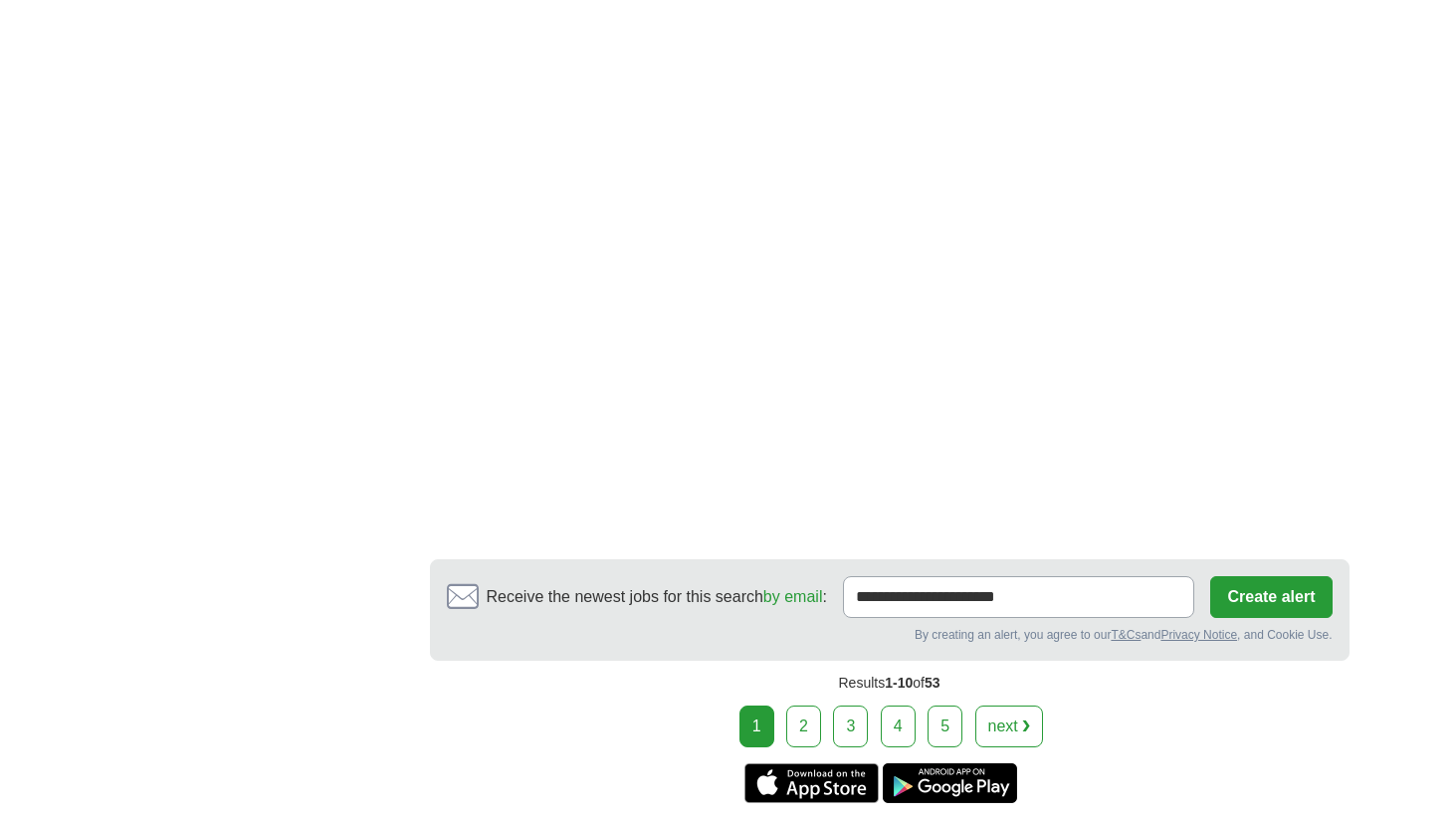 scroll, scrollTop: 3246, scrollLeft: 0, axis: vertical 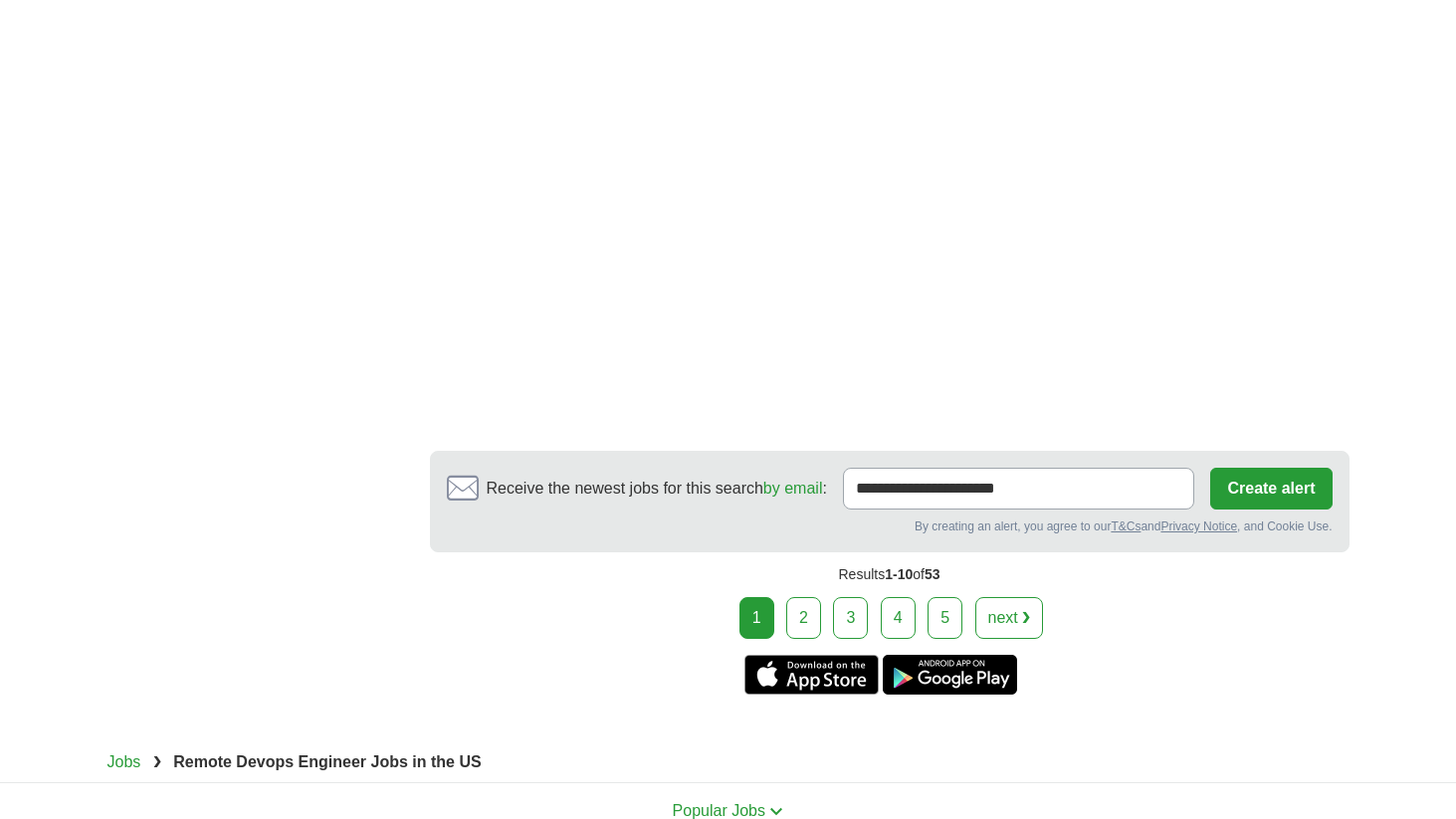 click on "2" at bounding box center (803, 618) 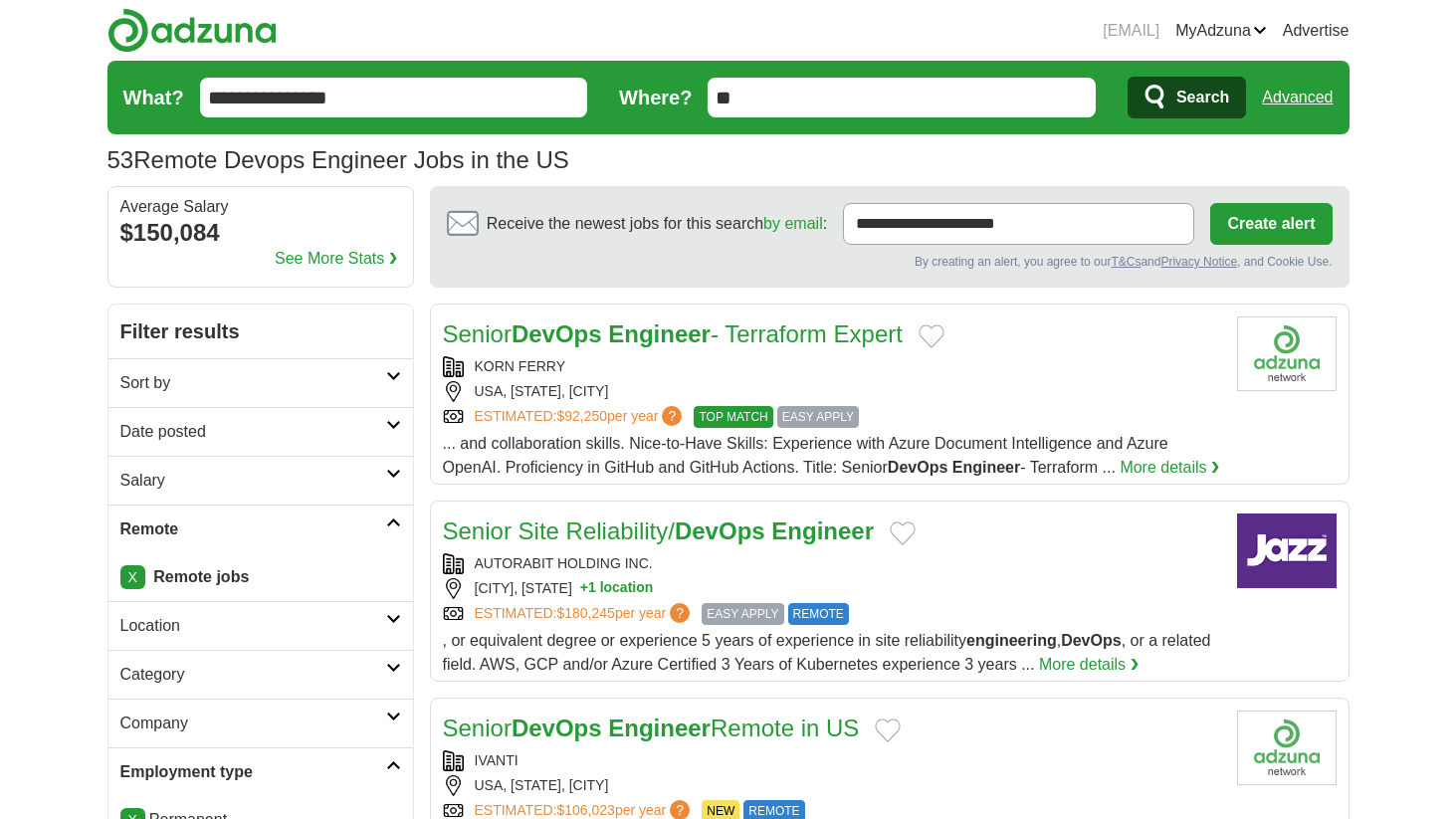 scroll, scrollTop: 0, scrollLeft: 0, axis: both 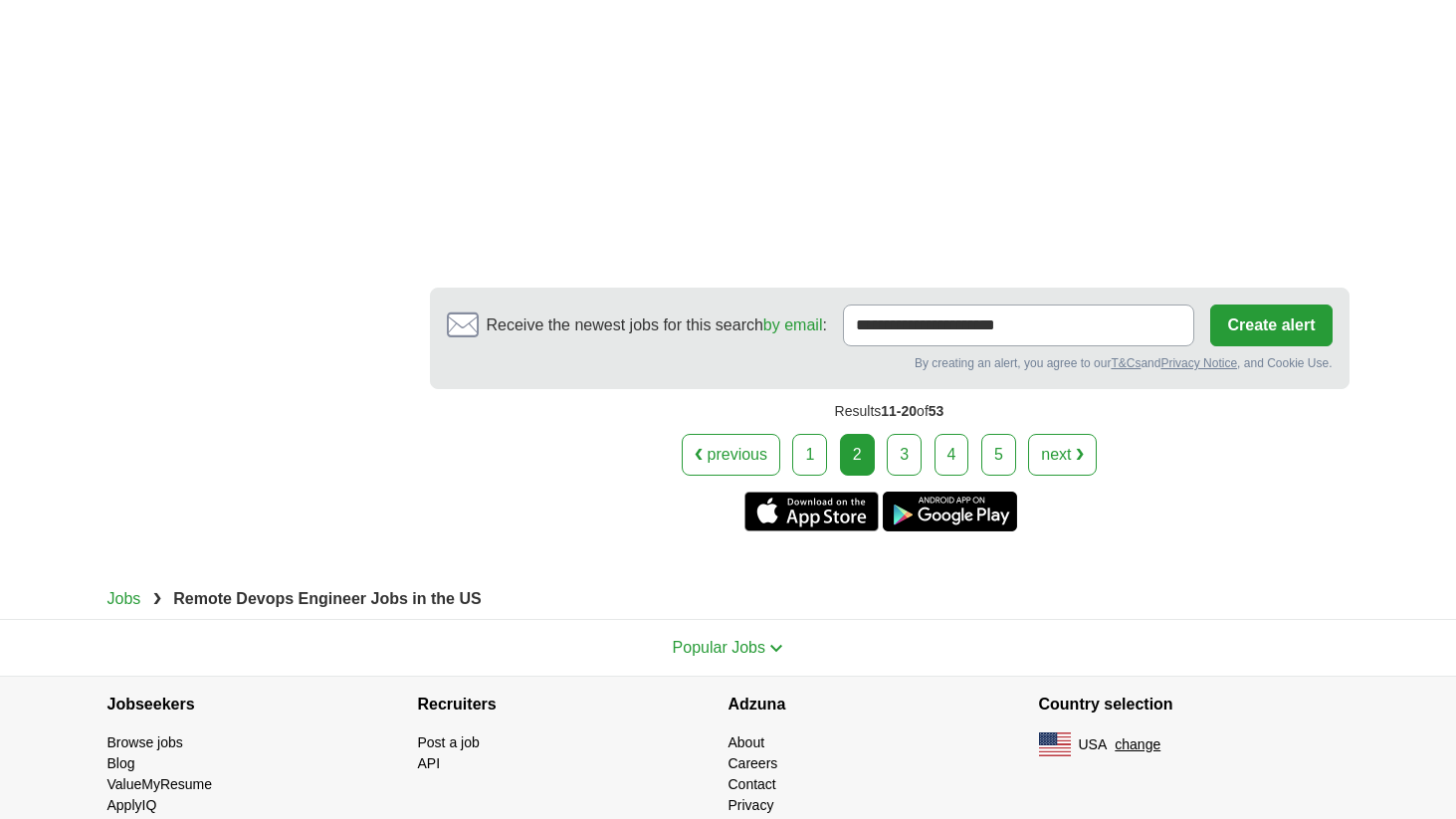 click on "3" at bounding box center [904, 455] 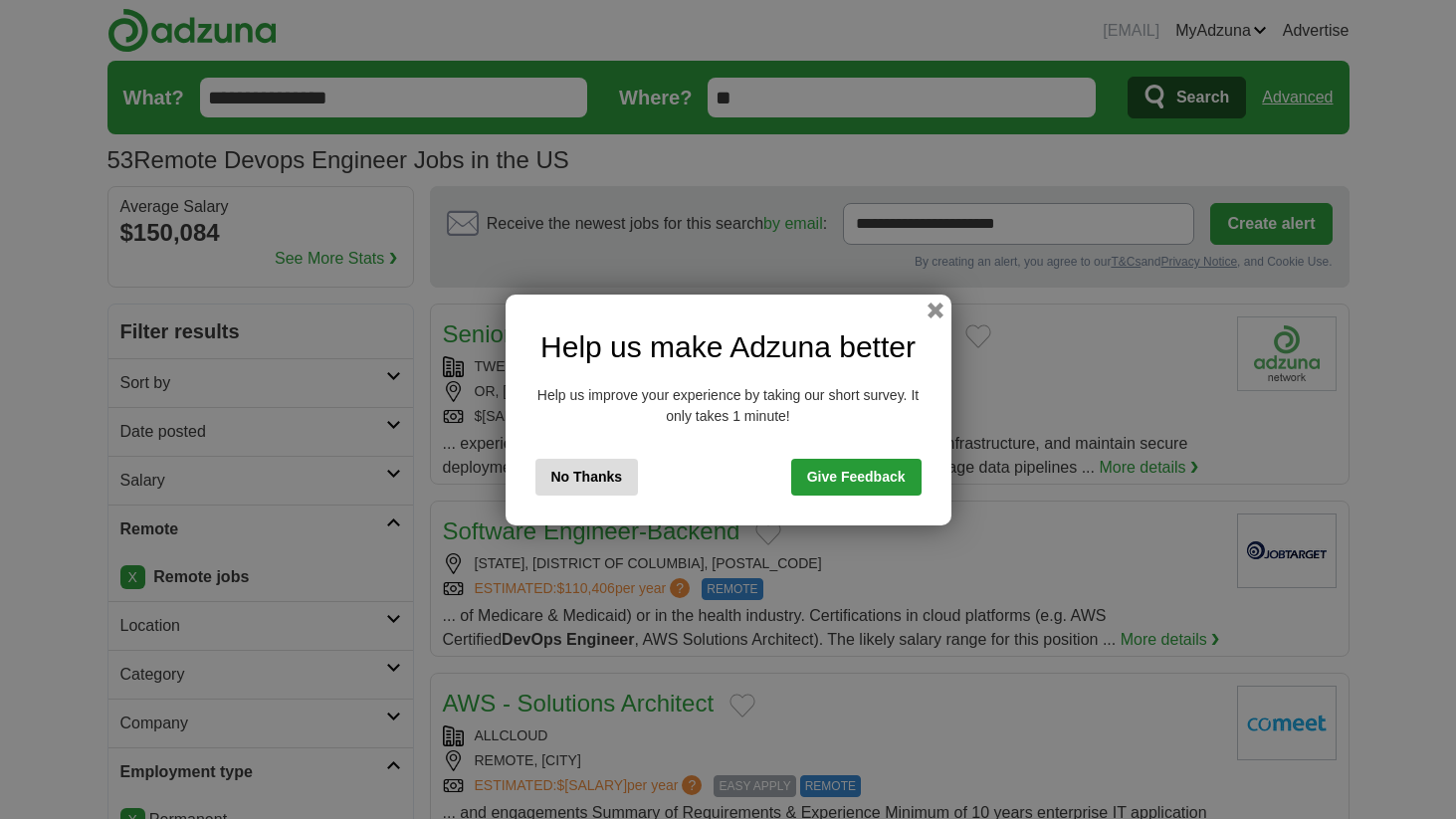 scroll, scrollTop: 0, scrollLeft: 0, axis: both 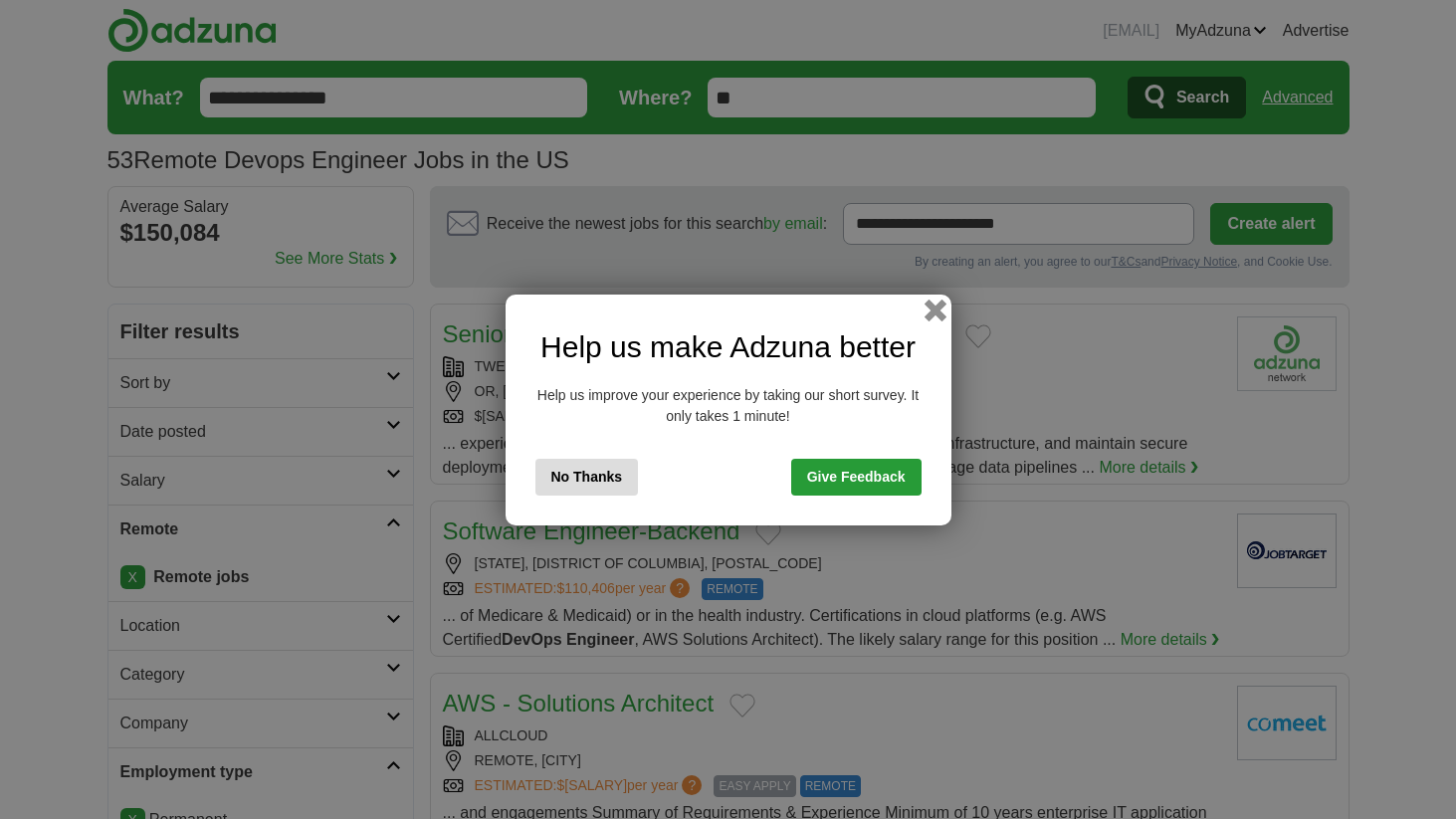 click at bounding box center [935, 309] 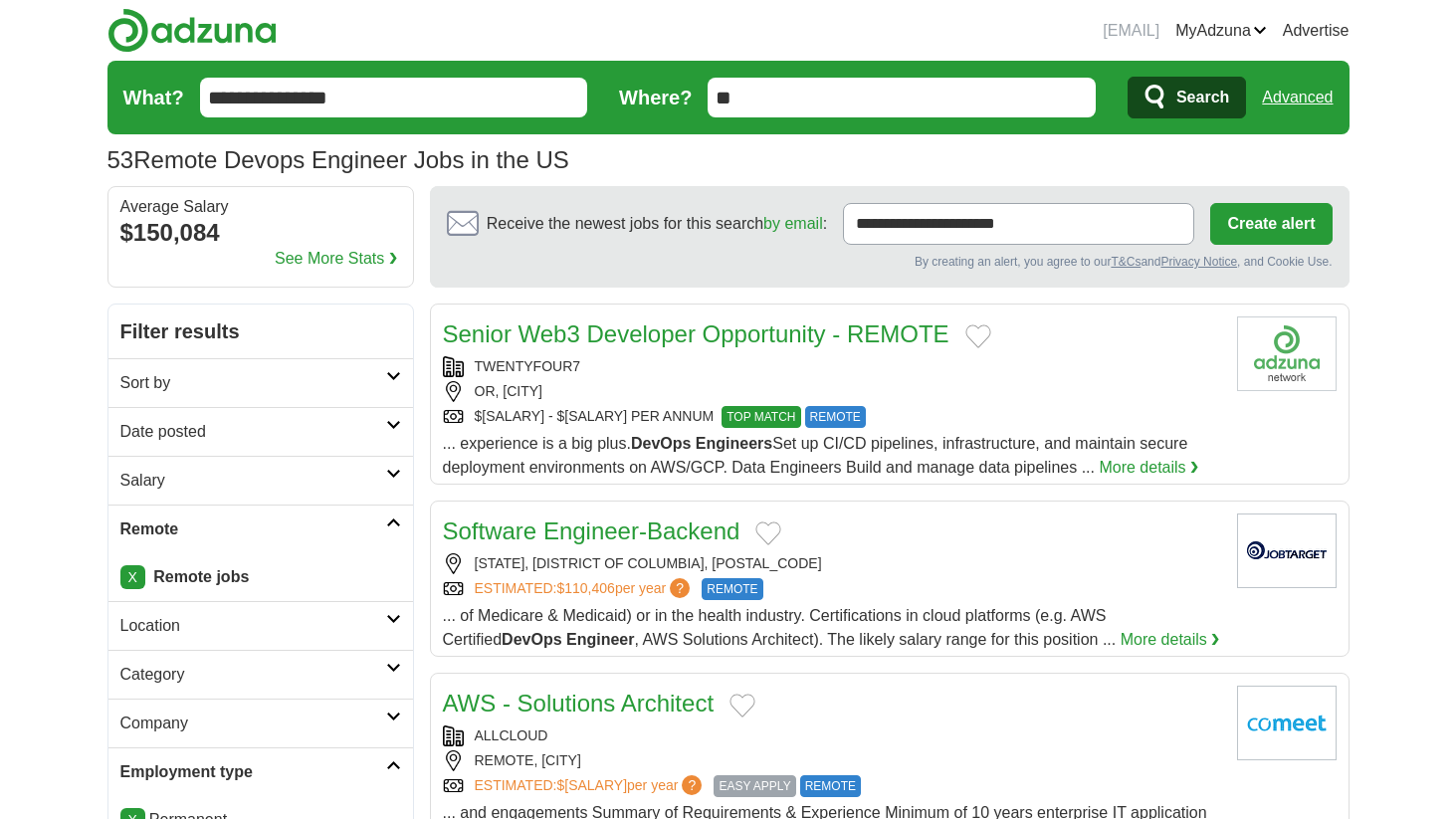 click on "[EMAIL]
MyAdzuna
Alerts
Favorites
Resumes
ApplyIQ
Preferences
Posted jobs
Logout
Advertise
53
Remote Devops Engineer Jobs in the US
Salary
Salary
Select a salary range
Salary from
from $[SALARY]
from $[SALARY] from $[SALARY]" at bounding box center [728, 1421] 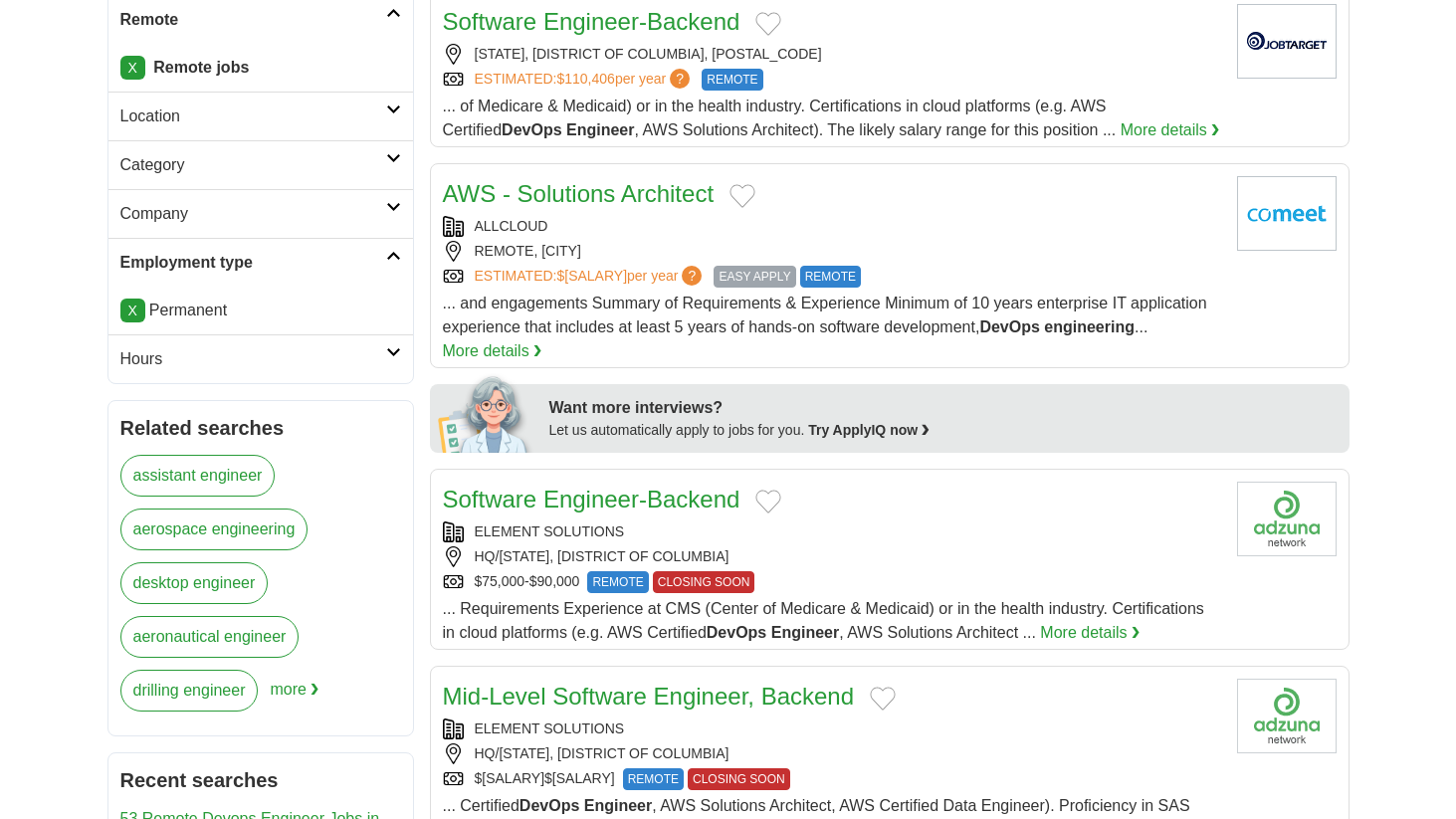 scroll, scrollTop: 965, scrollLeft: 0, axis: vertical 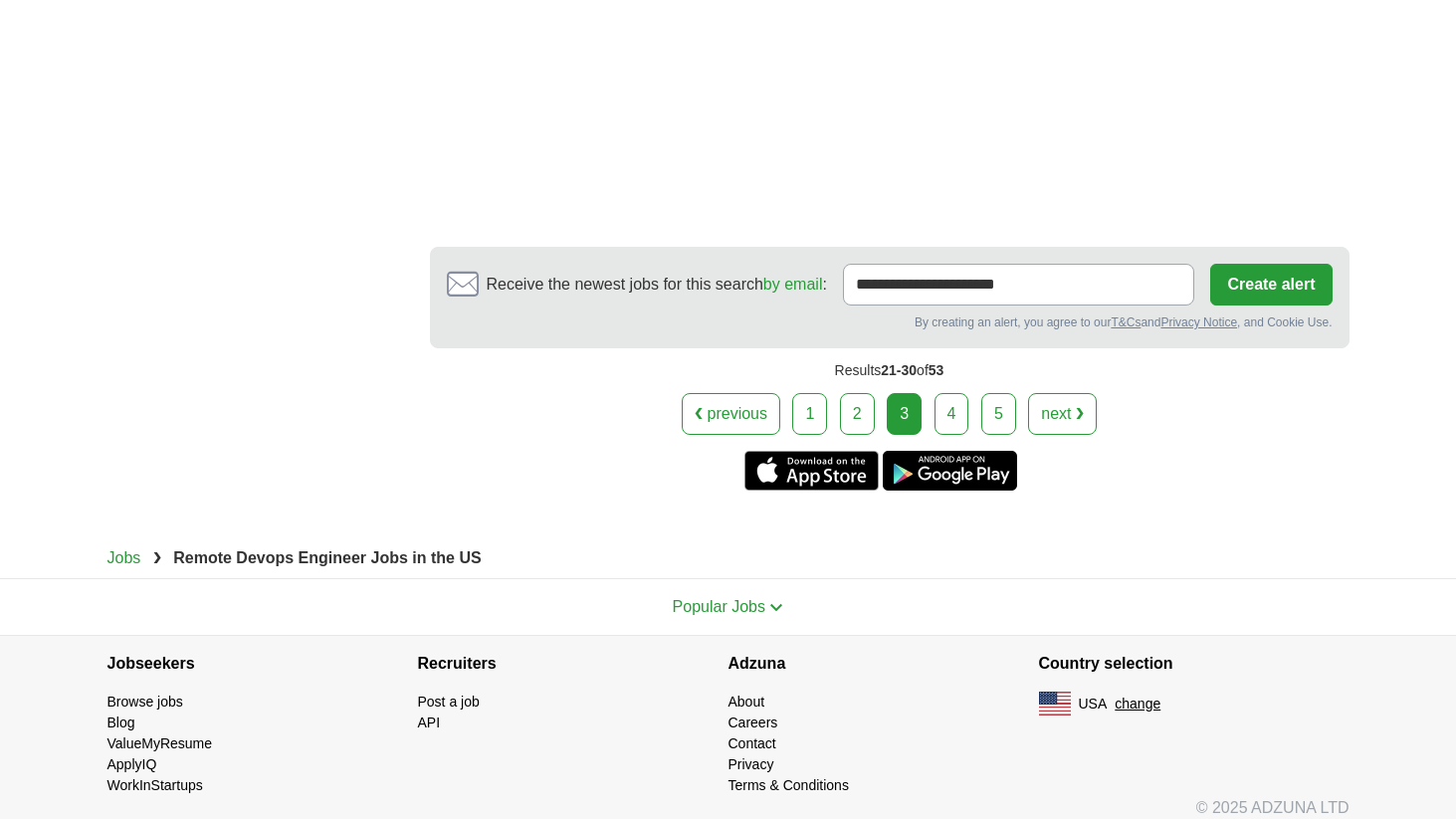click on "4" at bounding box center [951, 414] 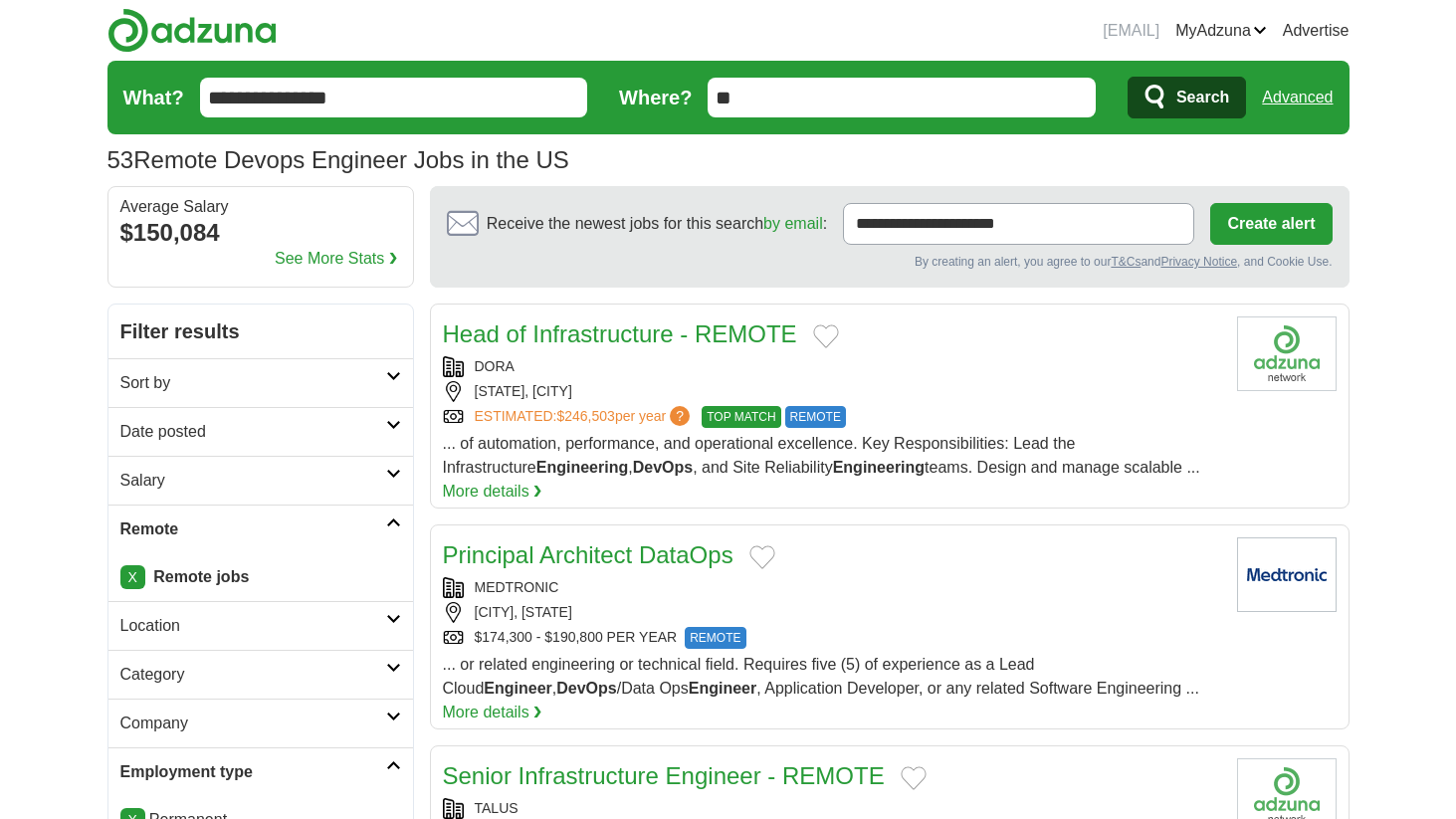 scroll, scrollTop: 0, scrollLeft: 0, axis: both 